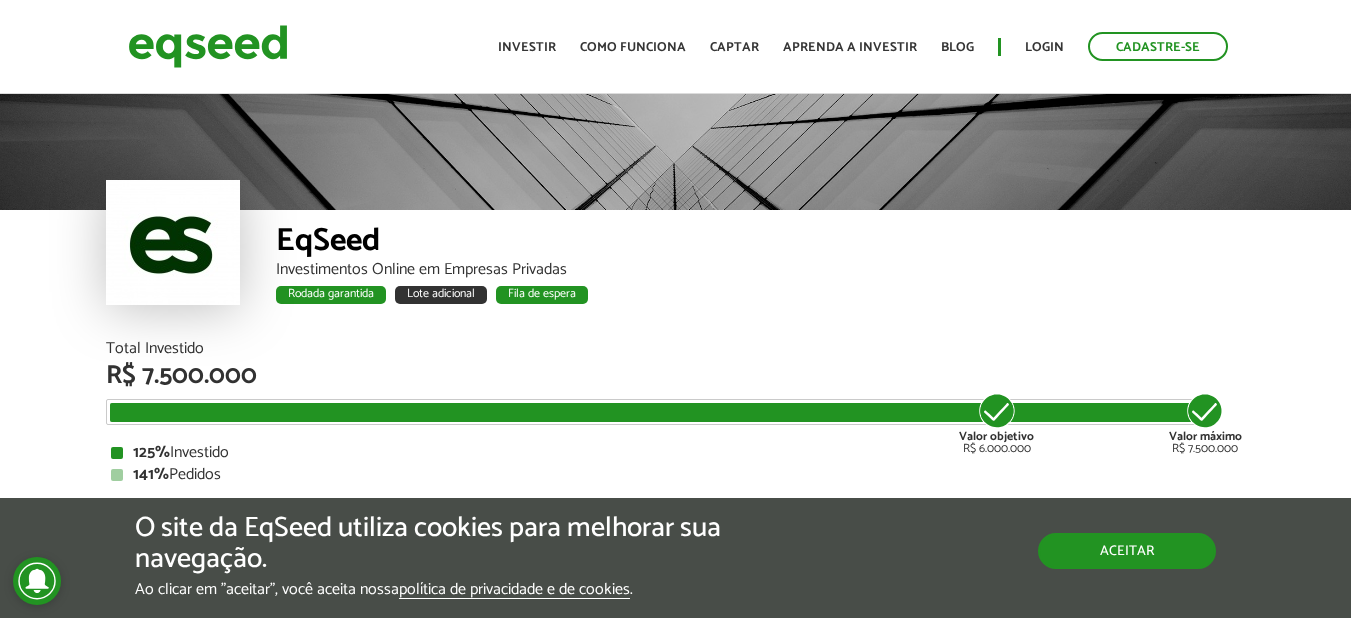 scroll, scrollTop: 0, scrollLeft: 0, axis: both 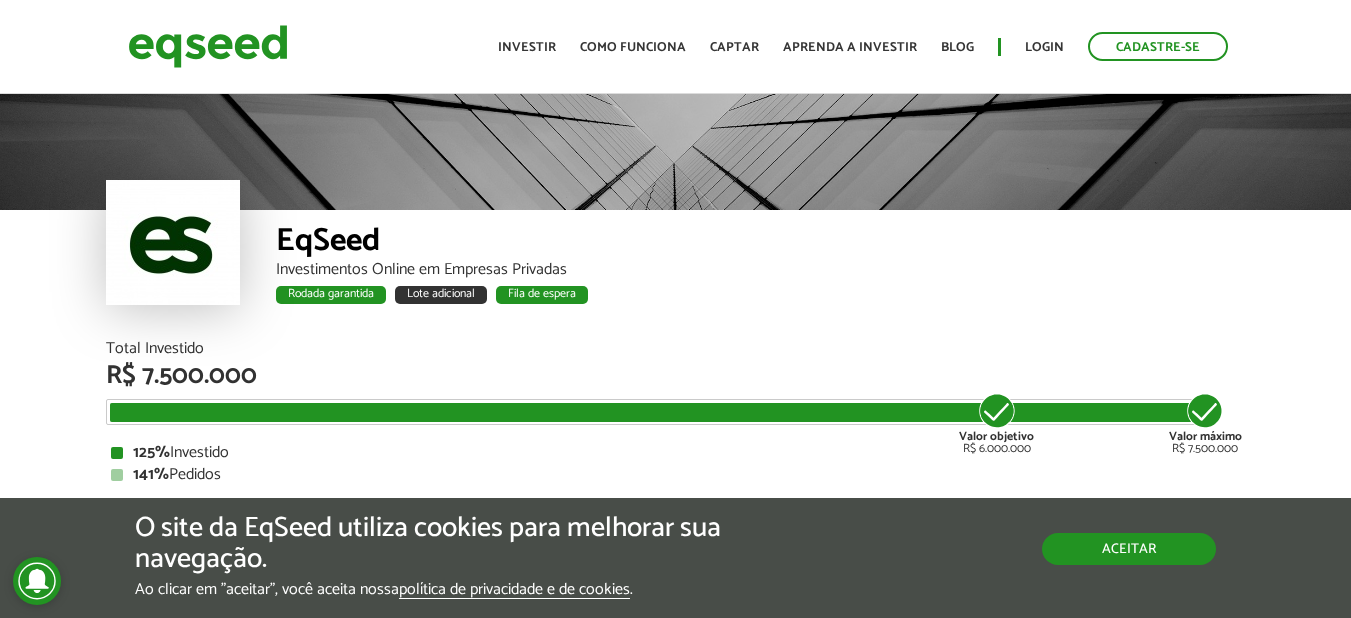 click on "Aceitar" at bounding box center (1129, 549) 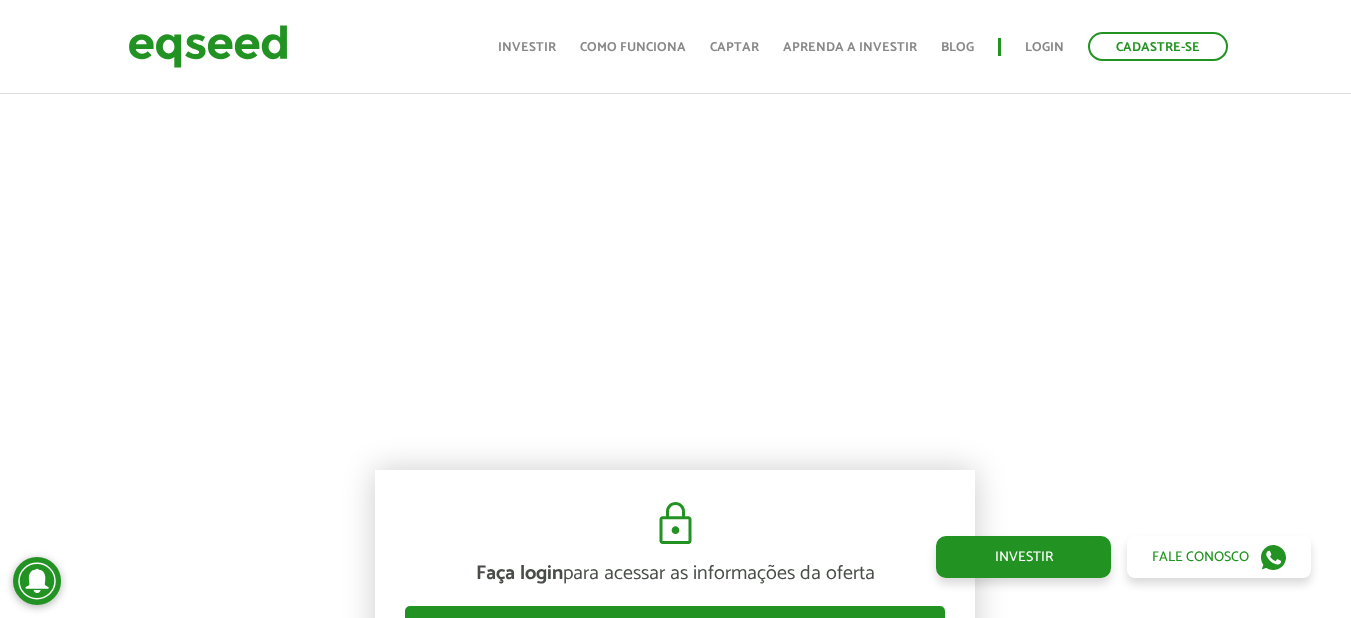 scroll, scrollTop: 1500, scrollLeft: 0, axis: vertical 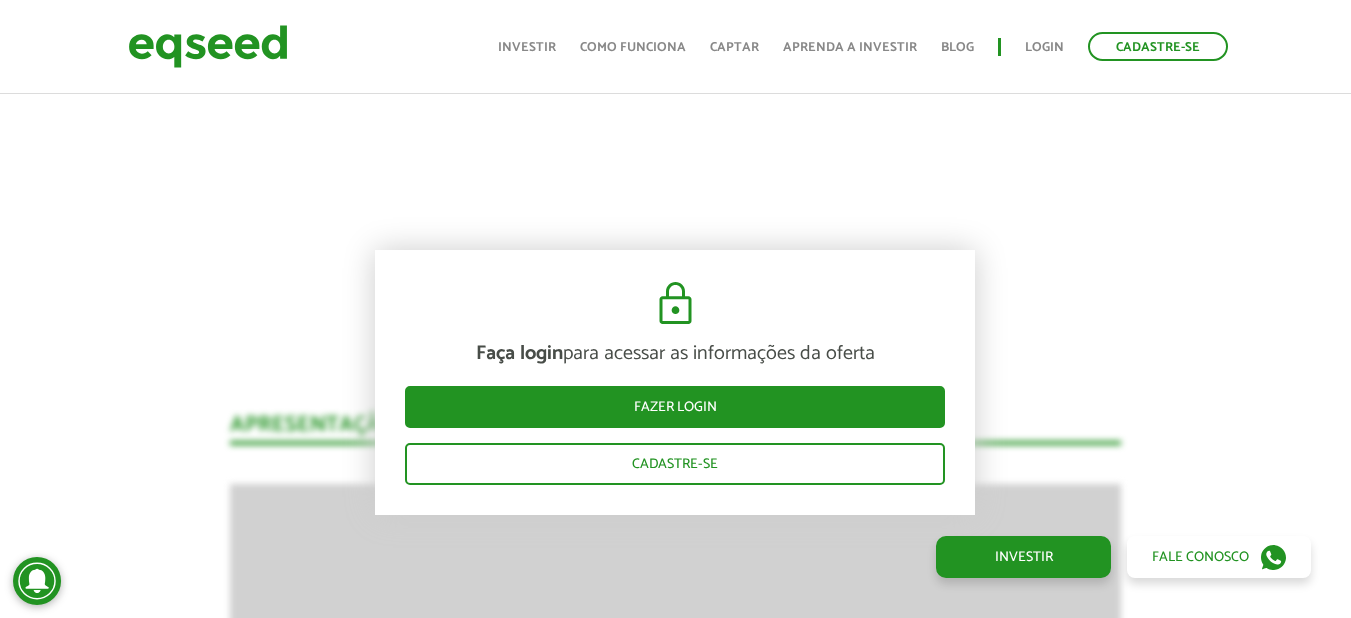 click on "Faça login  para acessar as informações da oferta
Fazer login
Cadastre-se" at bounding box center [675, 382] 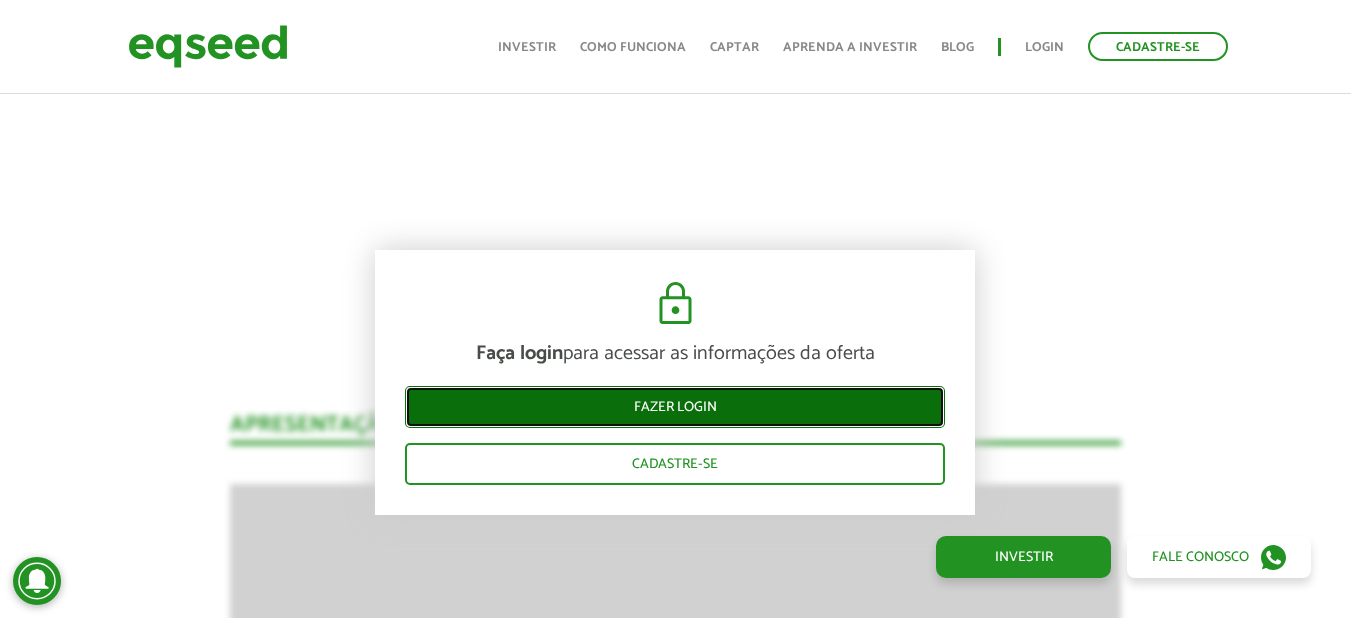 click on "Fazer login" at bounding box center (675, 407) 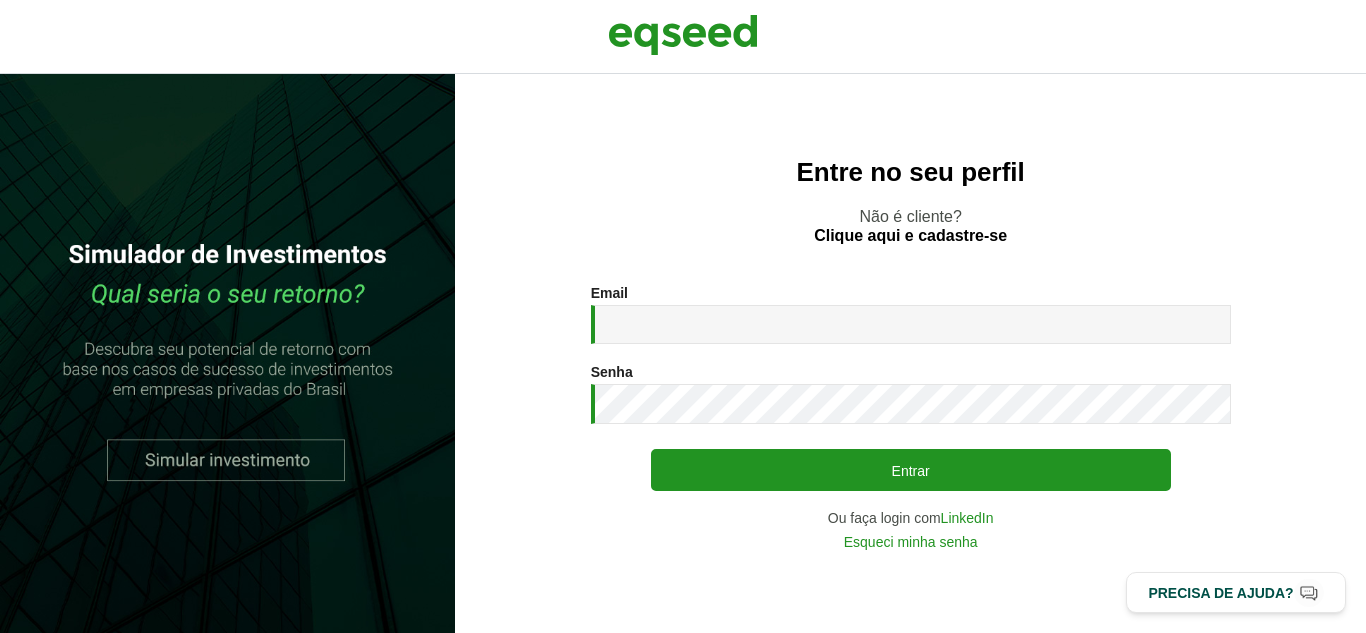 scroll, scrollTop: 0, scrollLeft: 0, axis: both 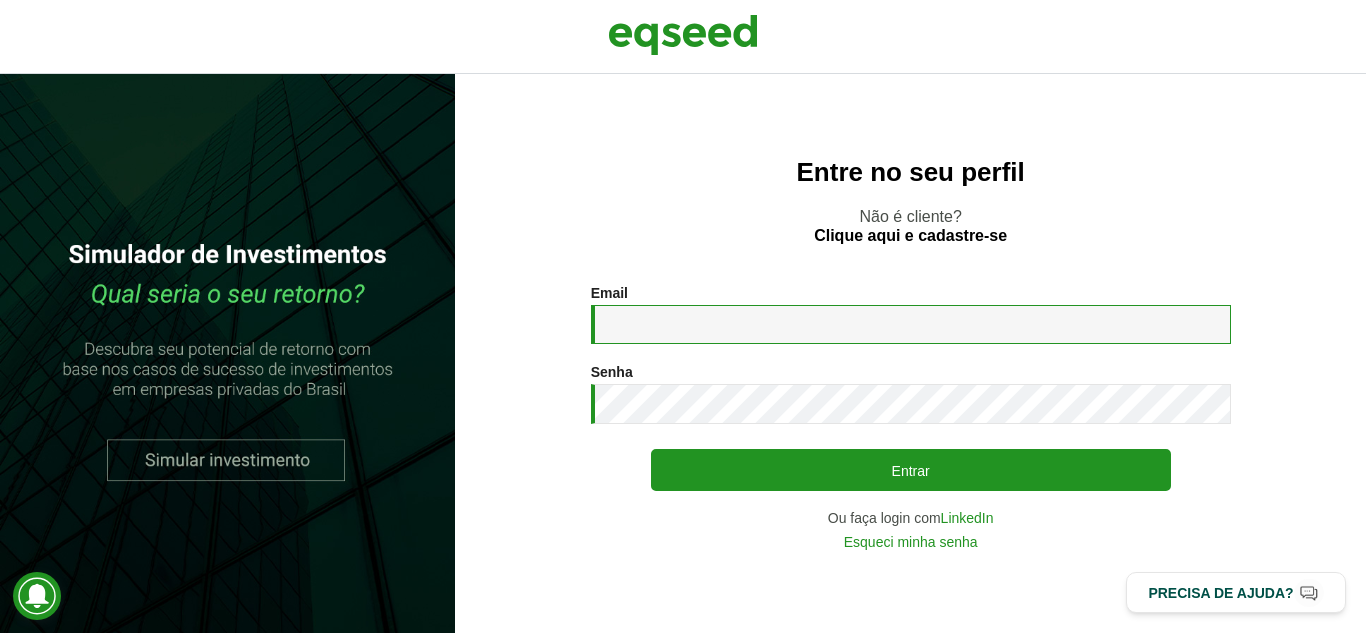click on "Email  *" at bounding box center [911, 324] 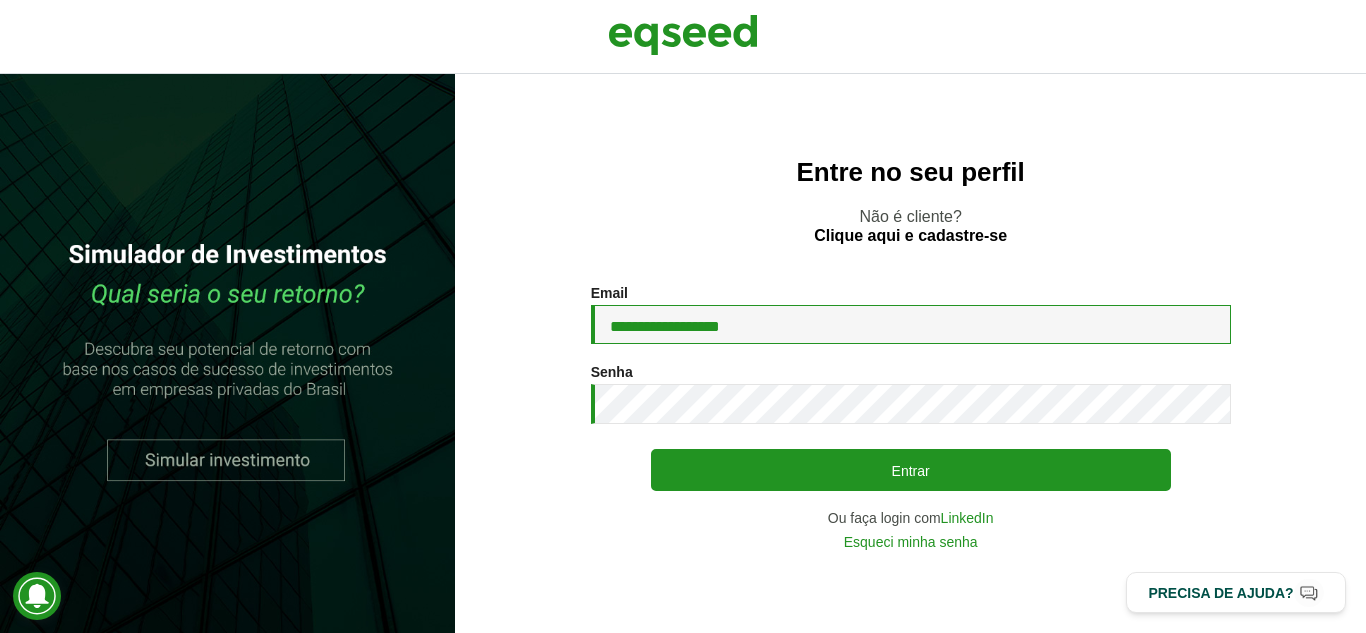 type on "**********" 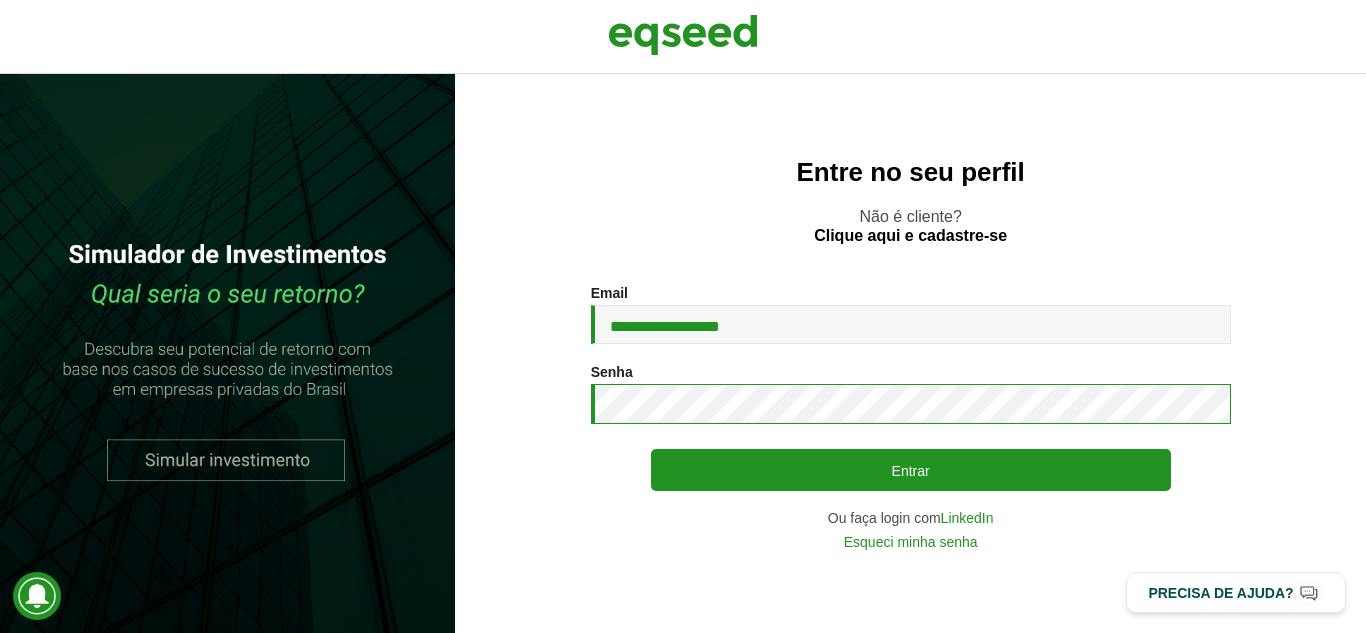 click on "Entrar" at bounding box center [911, 470] 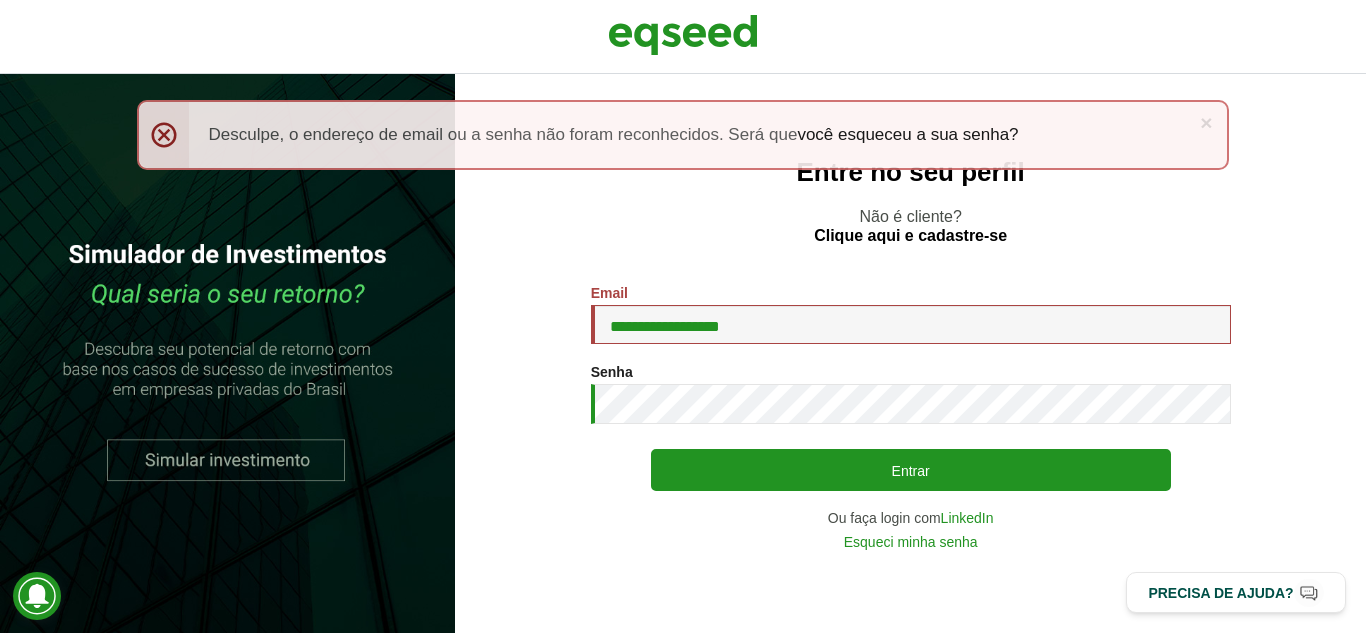 scroll, scrollTop: 0, scrollLeft: 0, axis: both 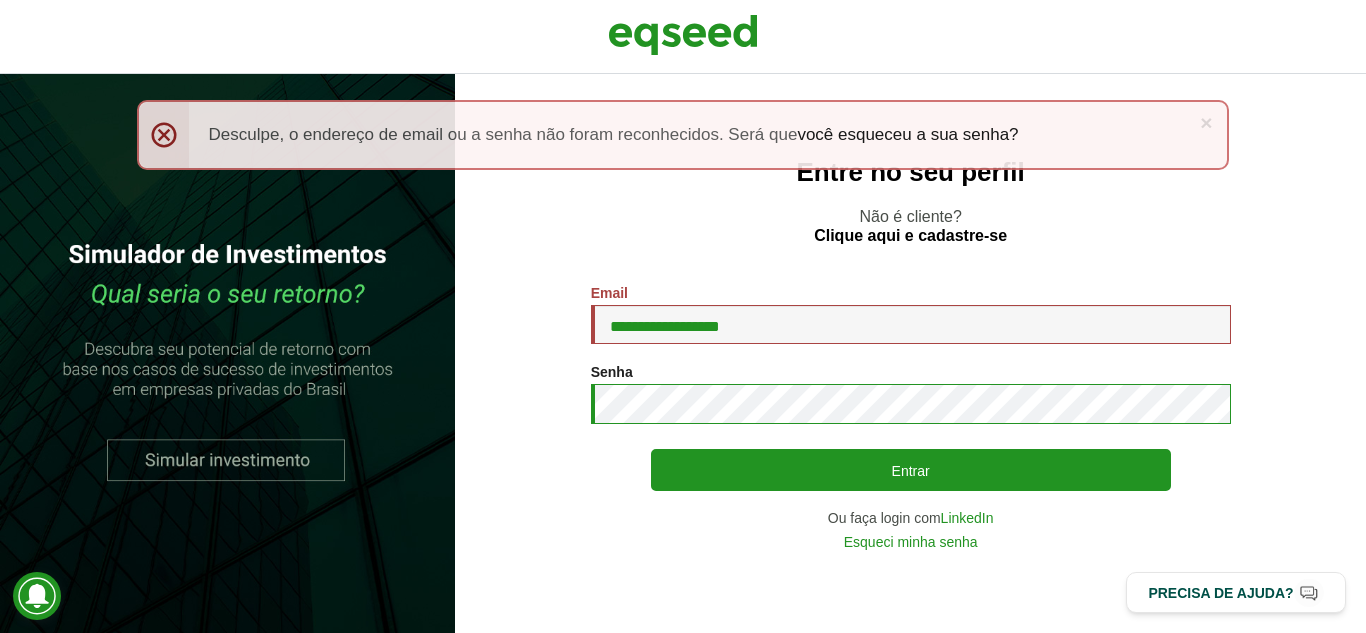click on "Entrar" at bounding box center [911, 470] 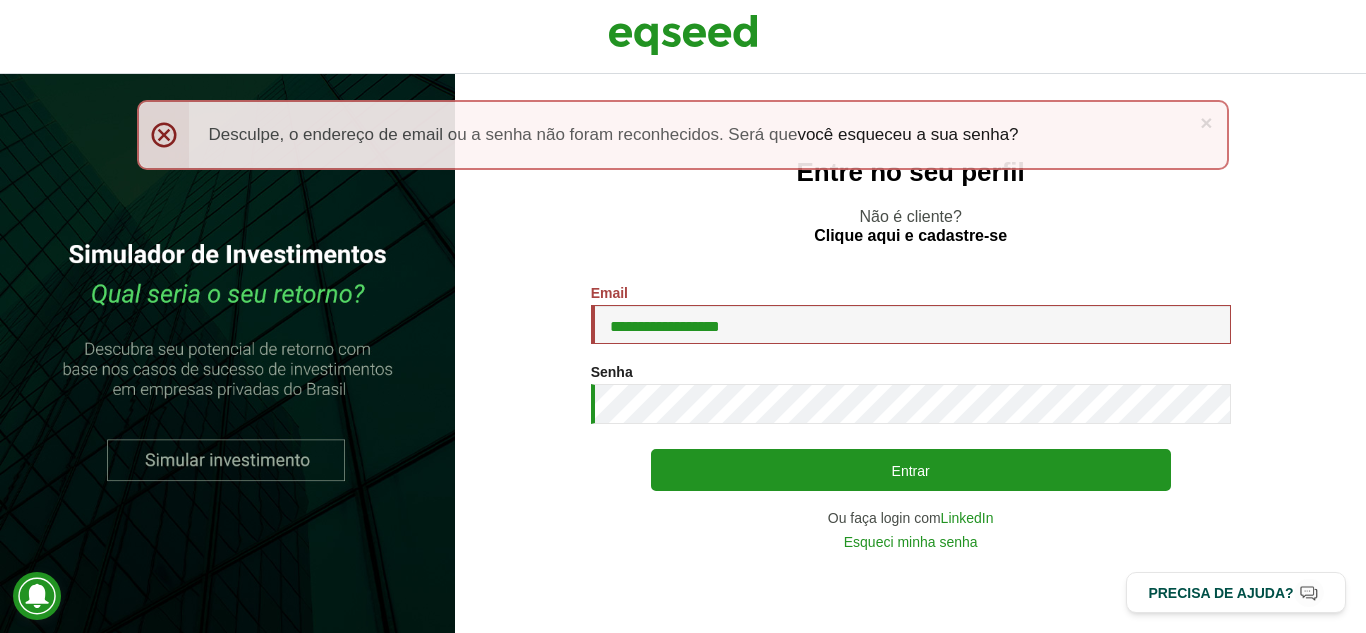 scroll, scrollTop: 0, scrollLeft: 0, axis: both 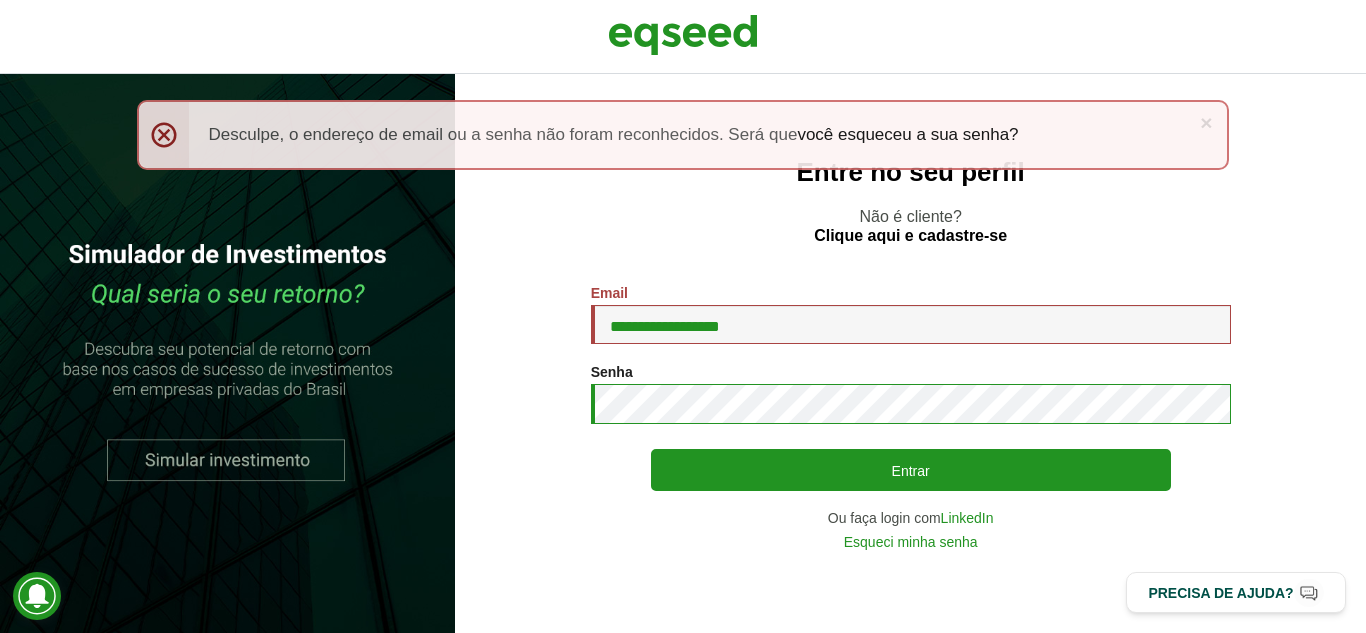 click on "Entrar" at bounding box center [911, 470] 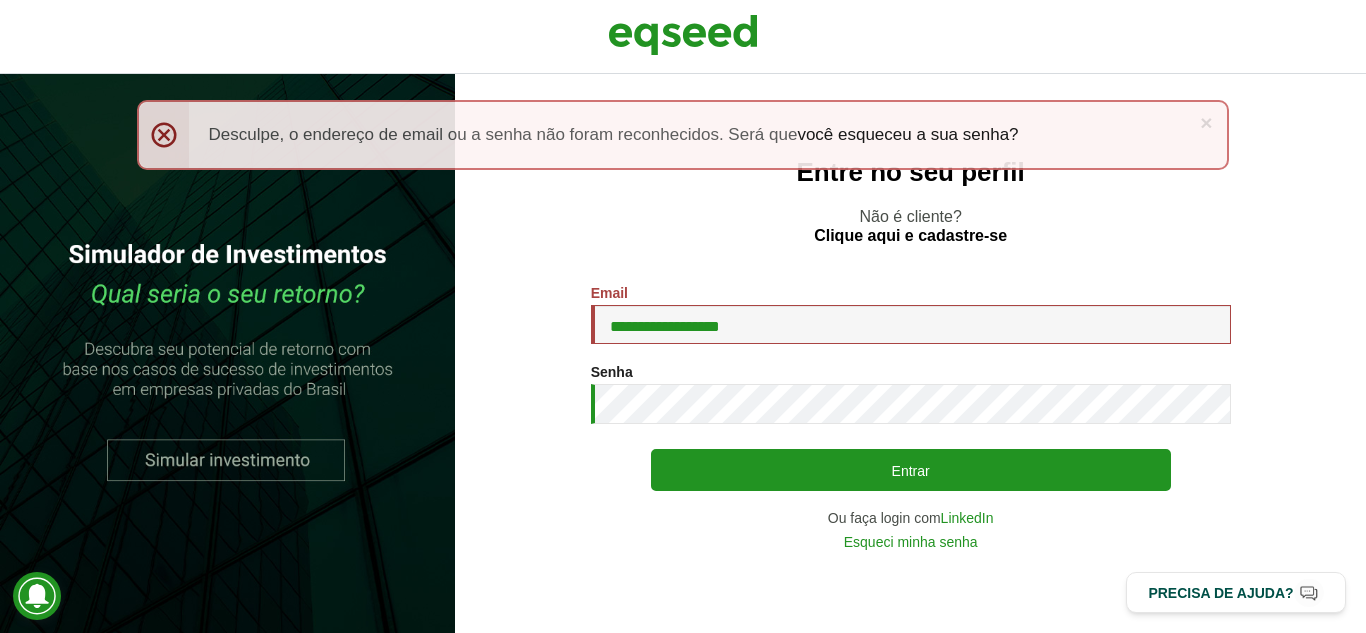 scroll, scrollTop: 0, scrollLeft: 0, axis: both 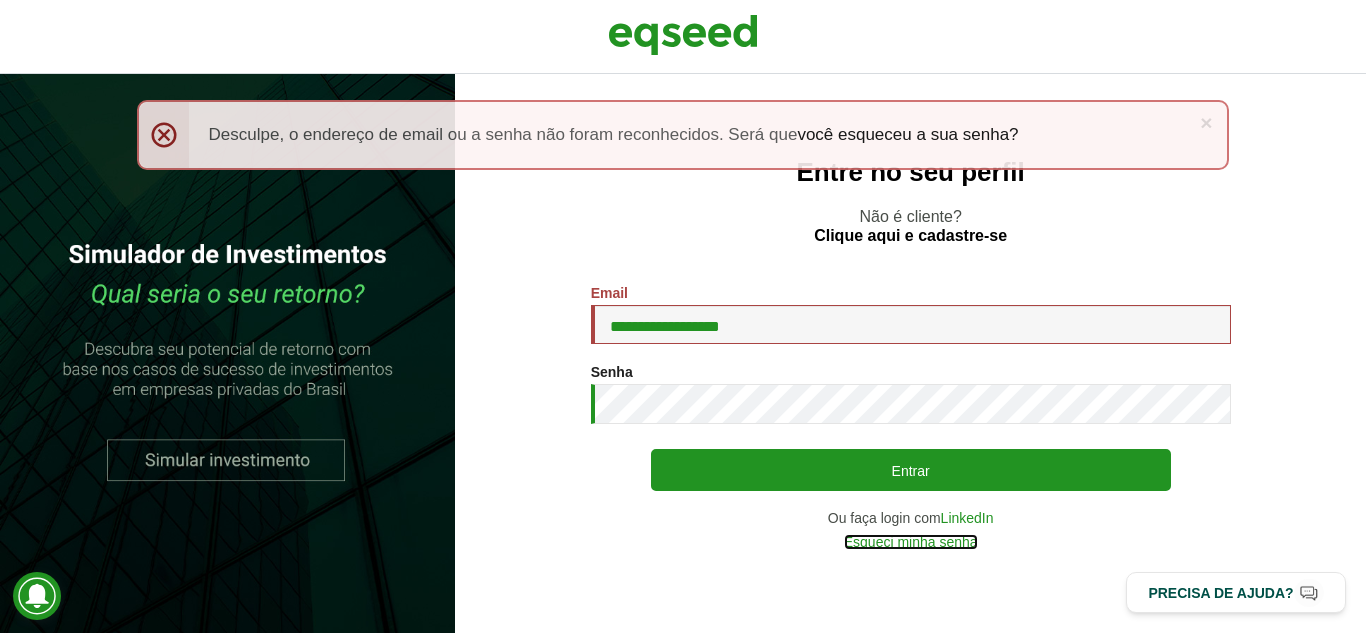 click on "Esqueci minha senha" at bounding box center [911, 542] 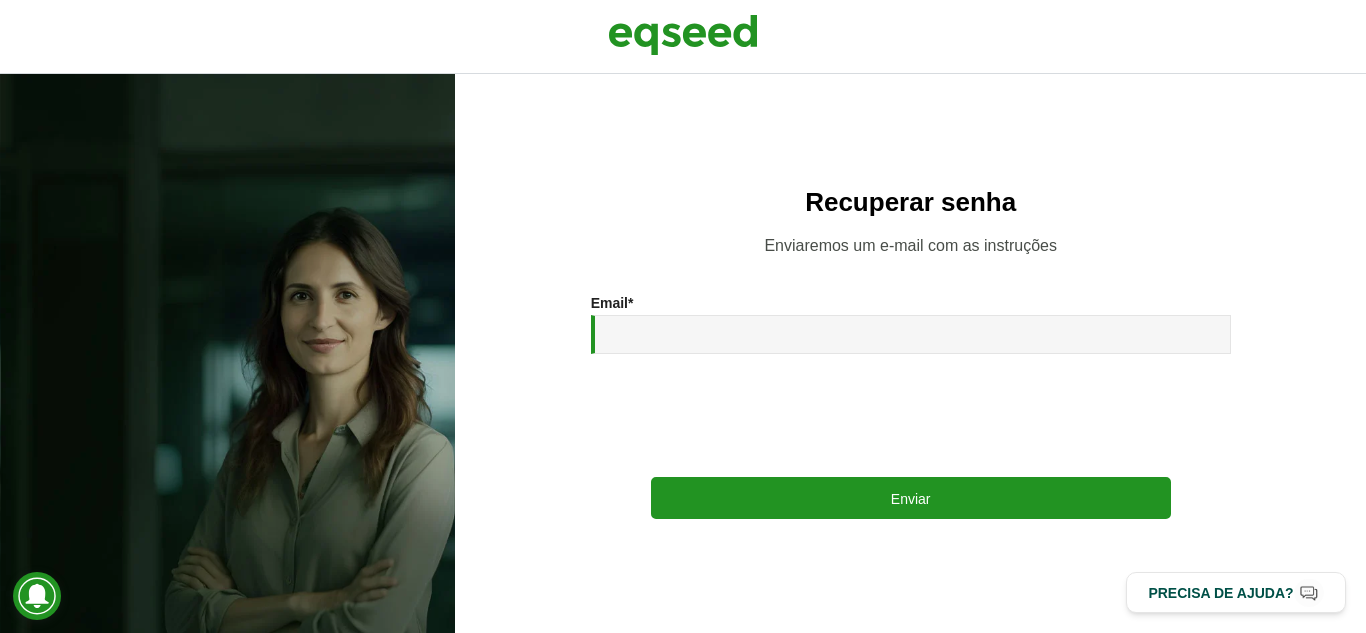 scroll, scrollTop: 0, scrollLeft: 0, axis: both 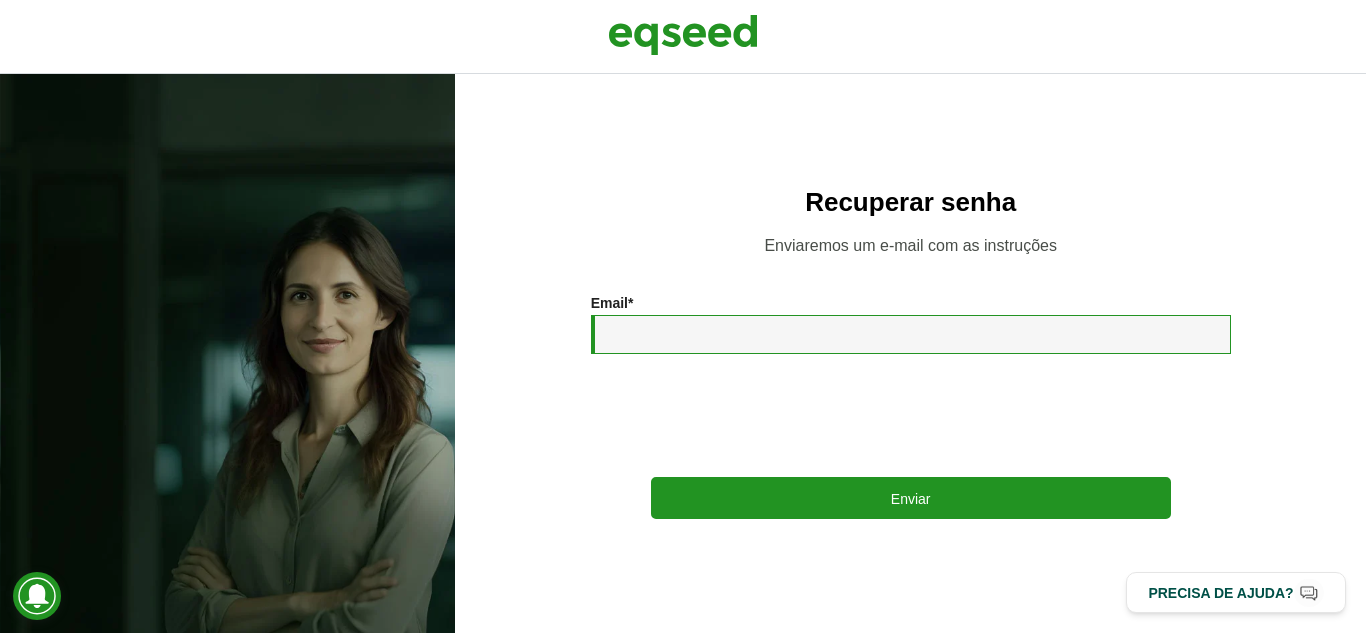 click on "Email  *" at bounding box center [911, 334] 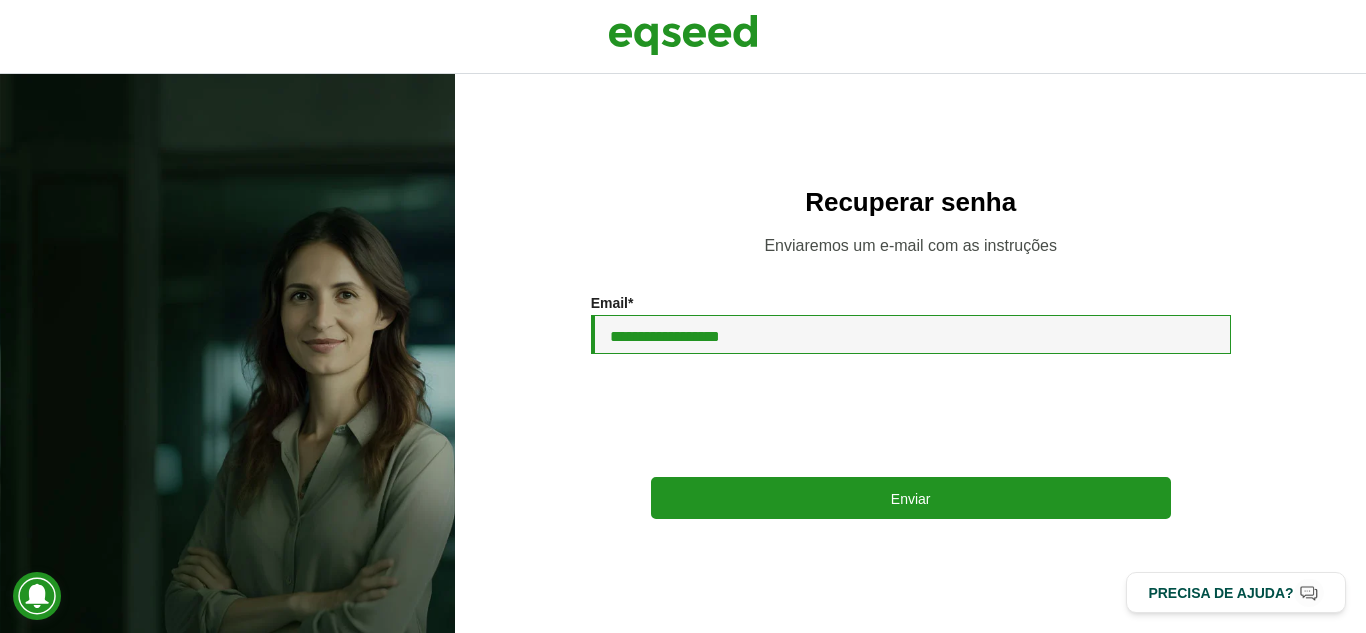 type on "**********" 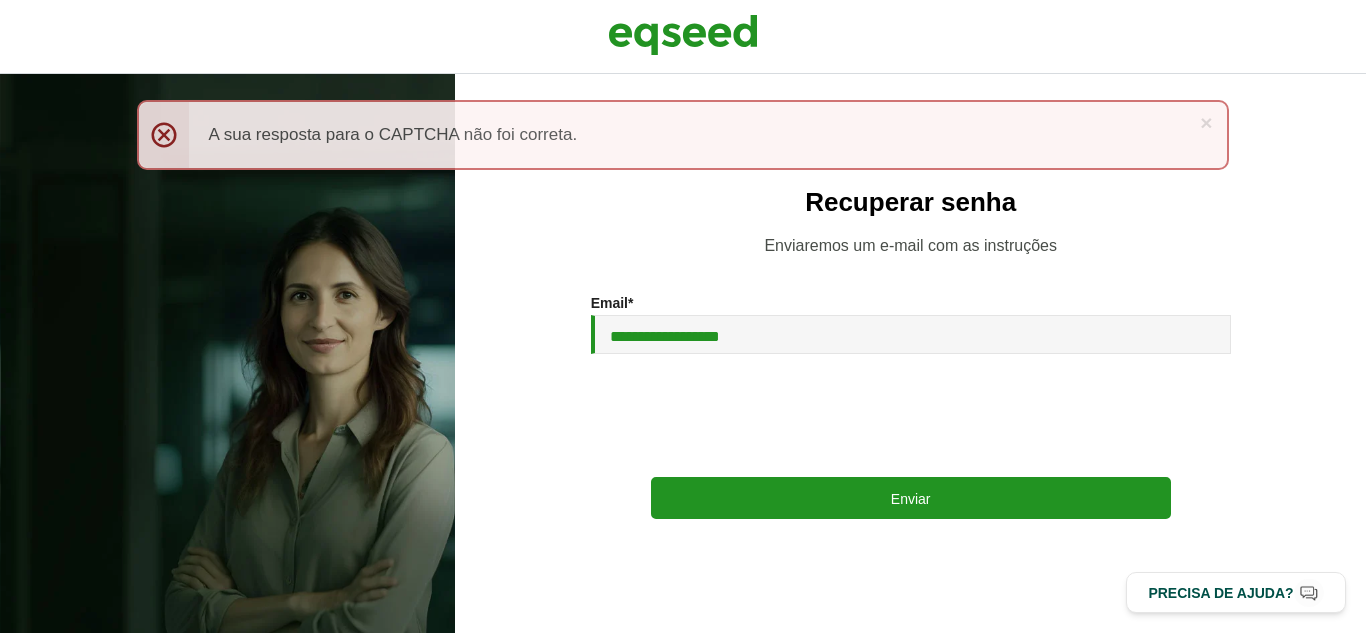 scroll, scrollTop: 0, scrollLeft: 0, axis: both 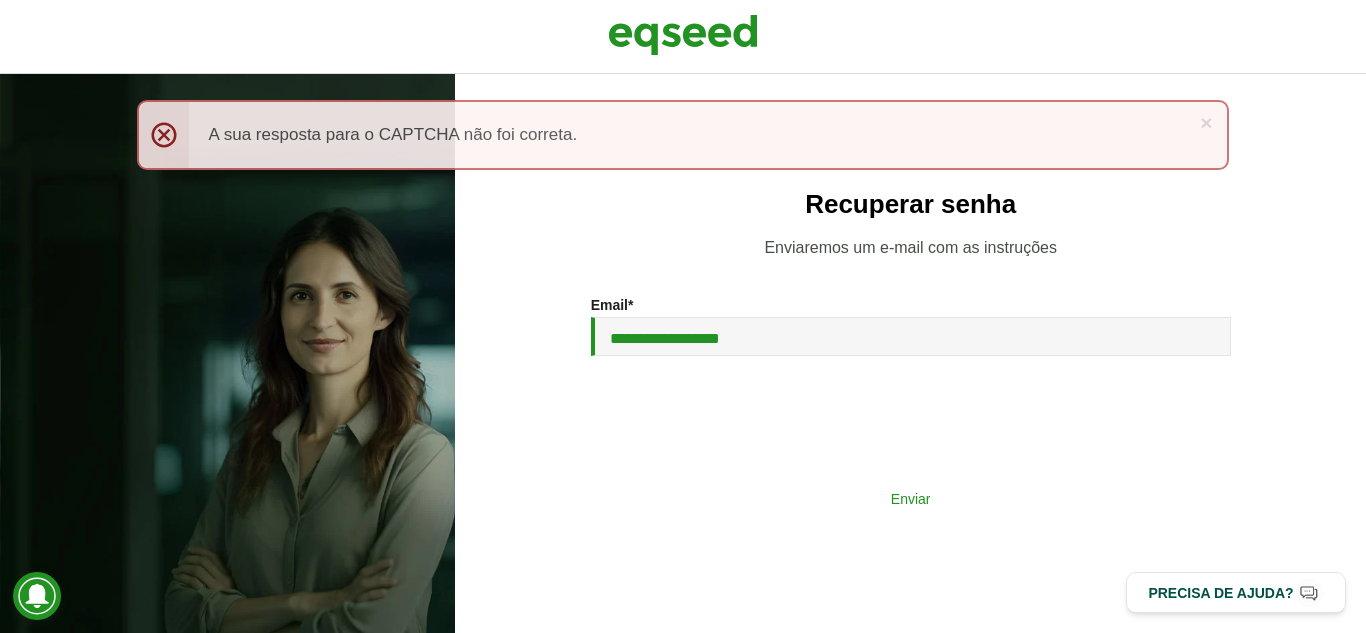 click on "Enviar" at bounding box center [911, 498] 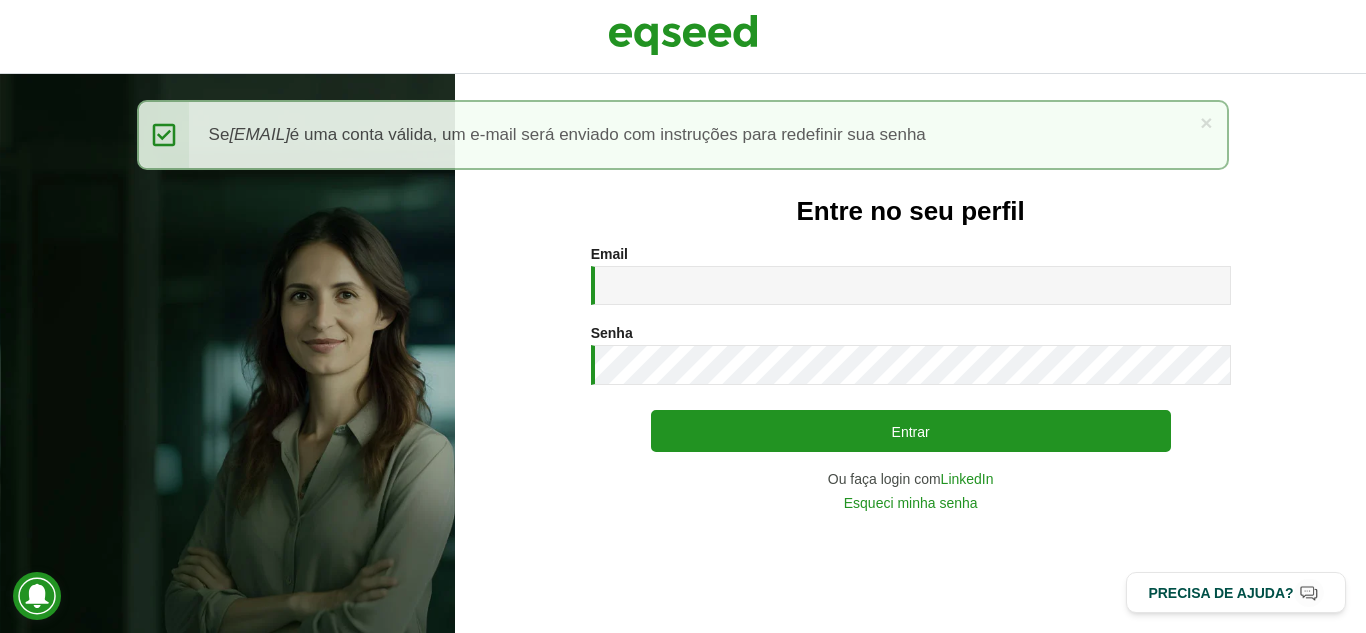 scroll, scrollTop: 0, scrollLeft: 0, axis: both 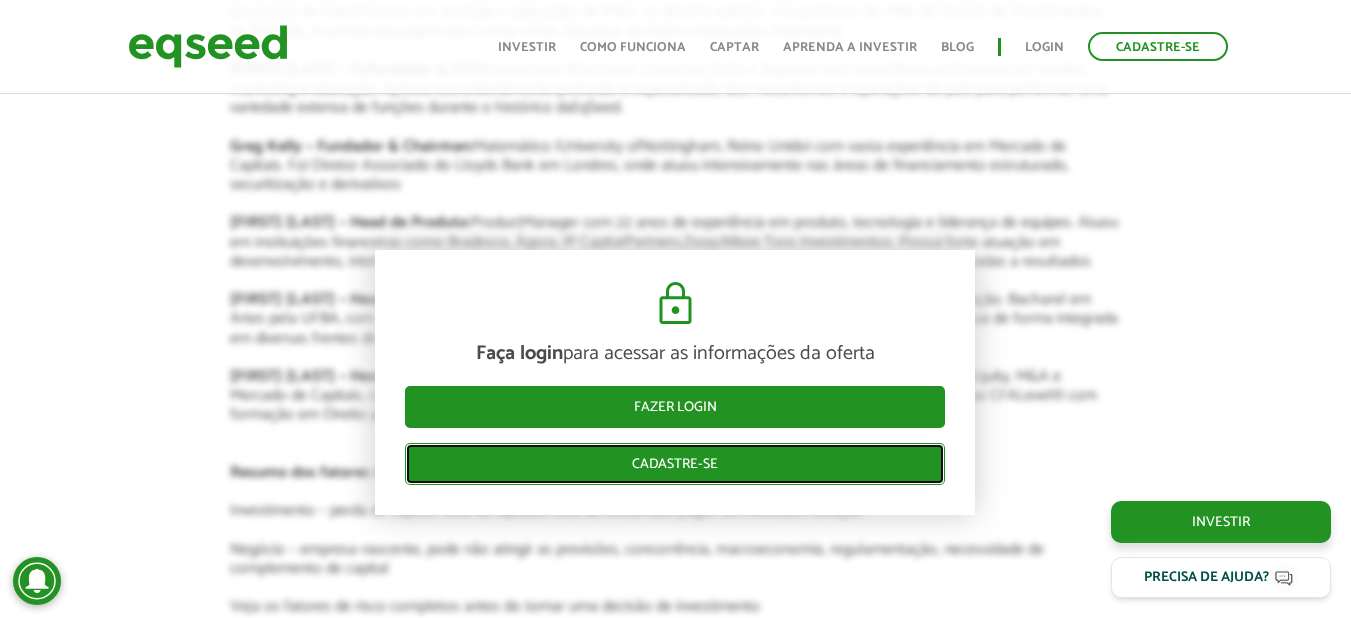 click on "Cadastre-se" at bounding box center (675, 464) 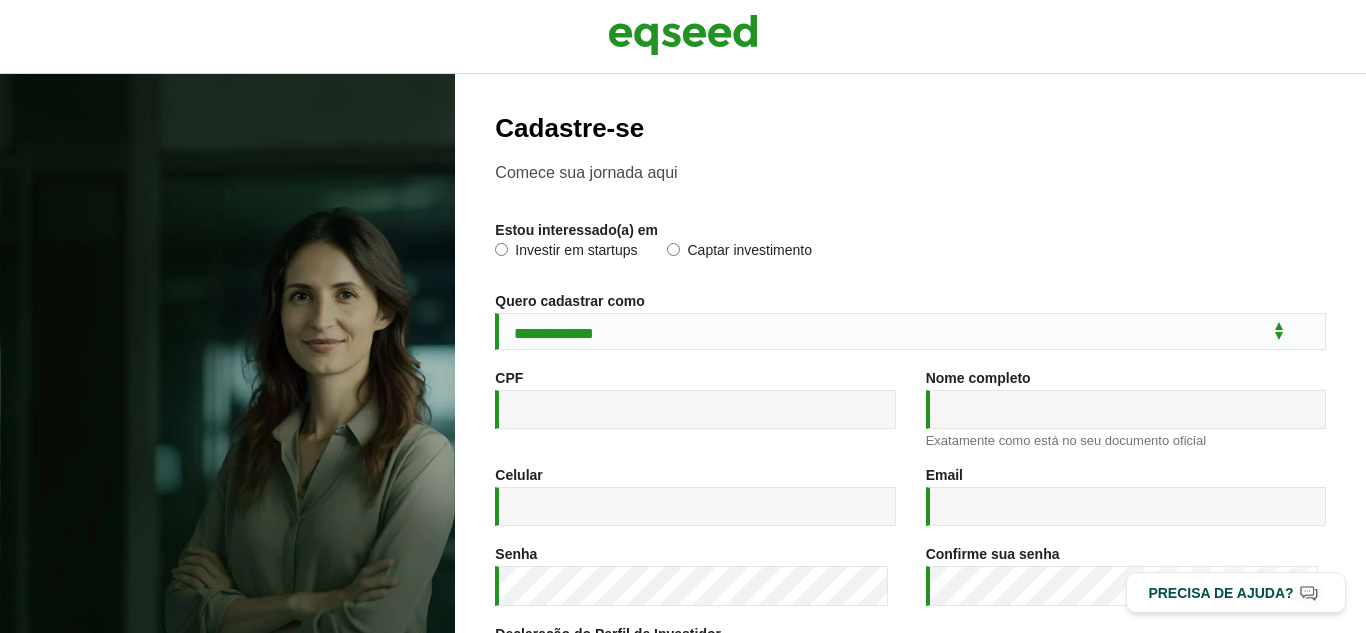 scroll, scrollTop: 0, scrollLeft: 0, axis: both 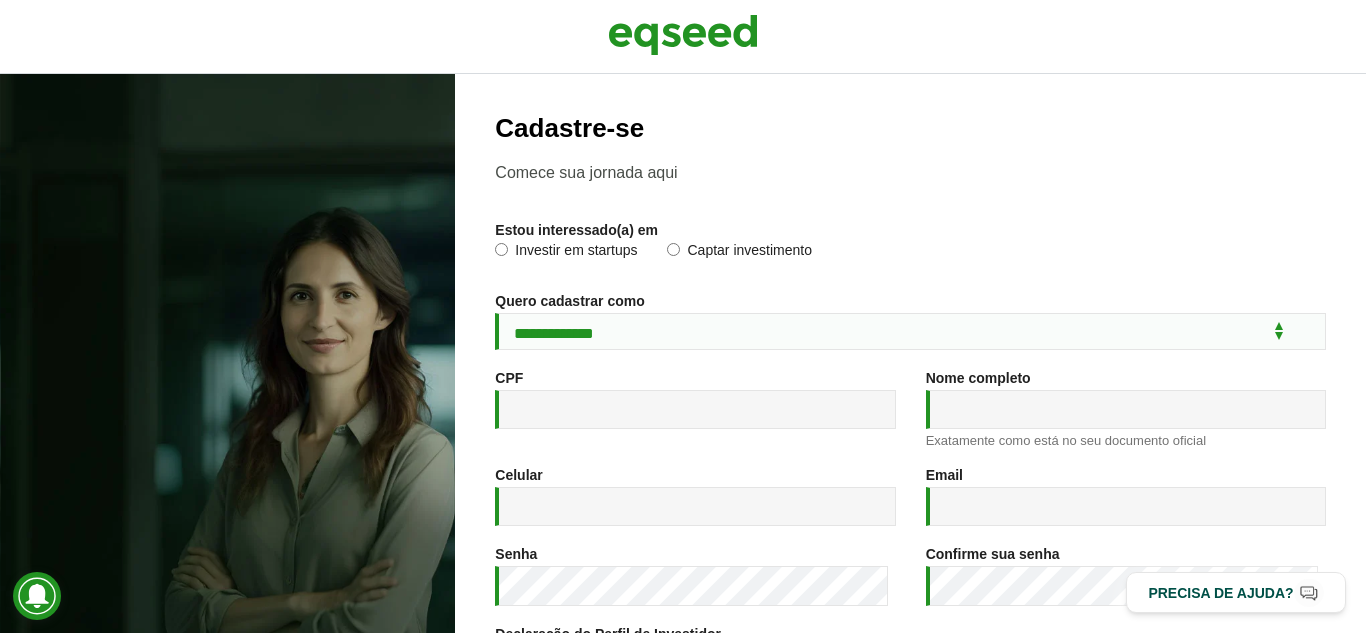 click on "Investir em startups" at bounding box center [566, 253] 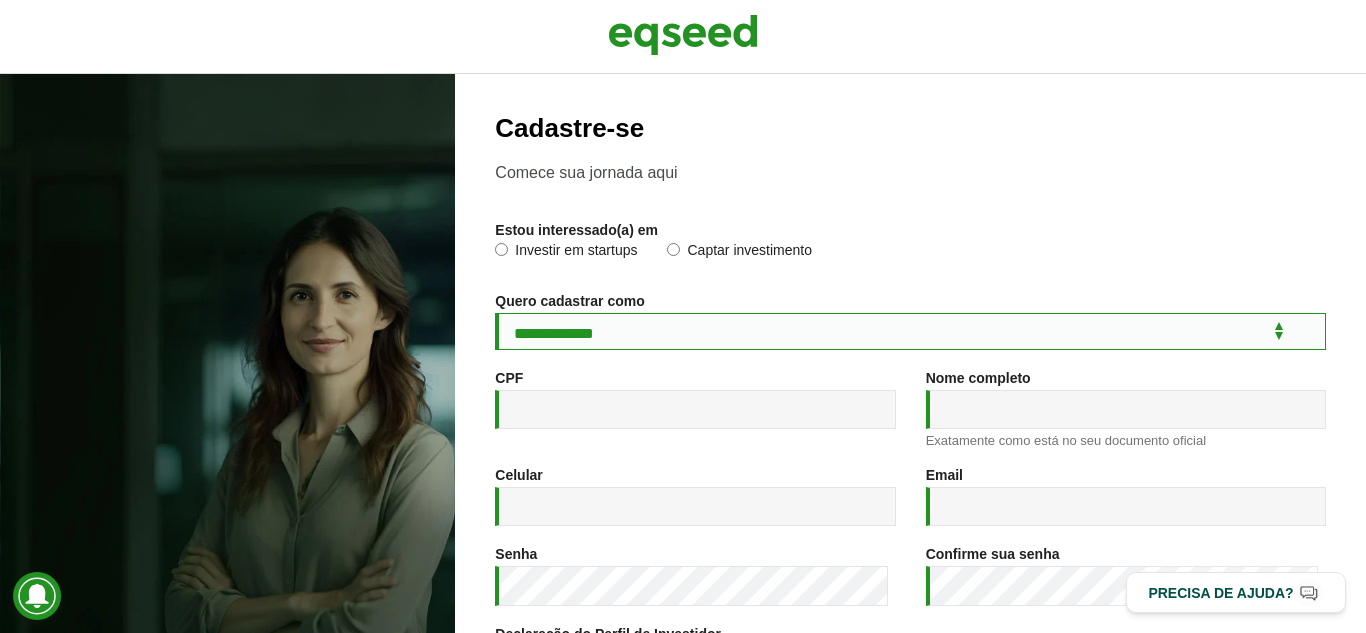 click on "**********" at bounding box center (910, 331) 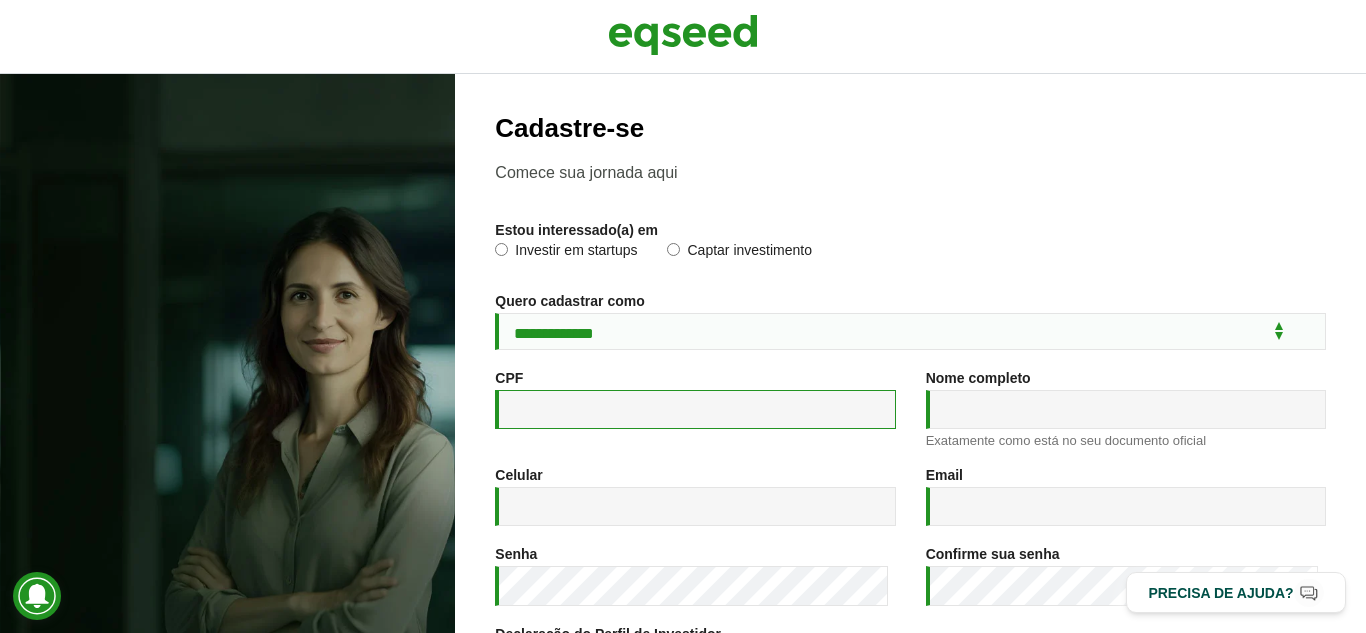 click on "CPF  *" at bounding box center (695, 409) 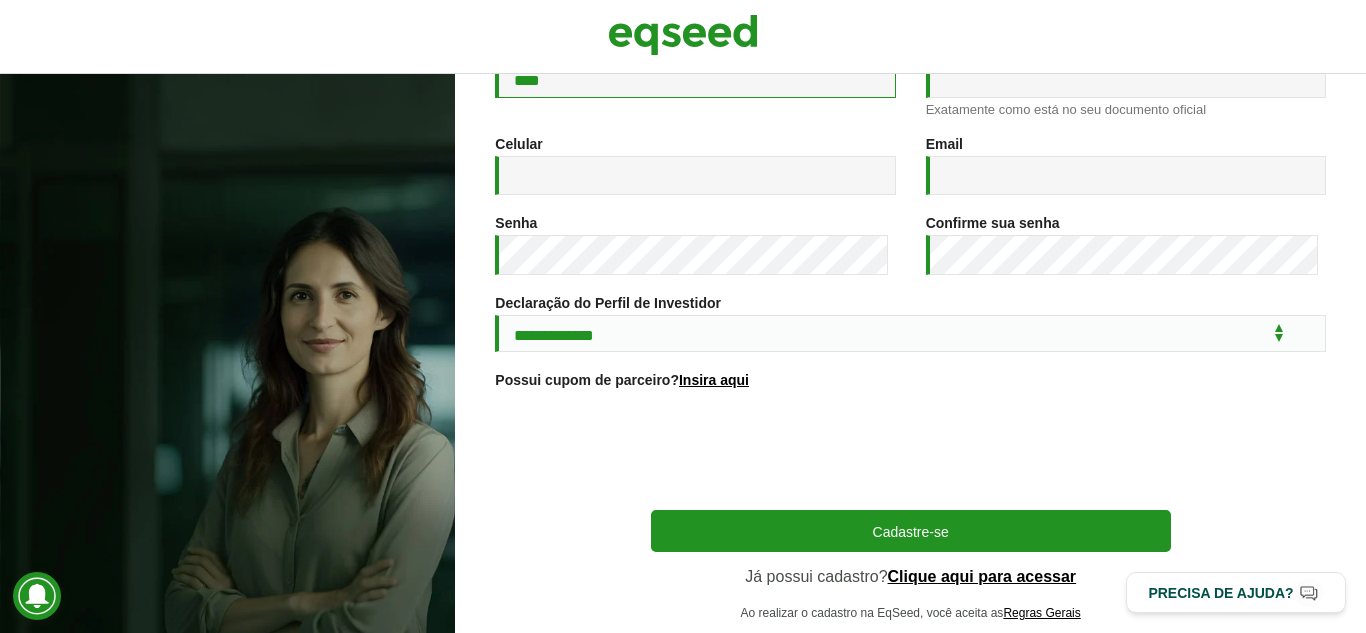 scroll, scrollTop: 231, scrollLeft: 0, axis: vertical 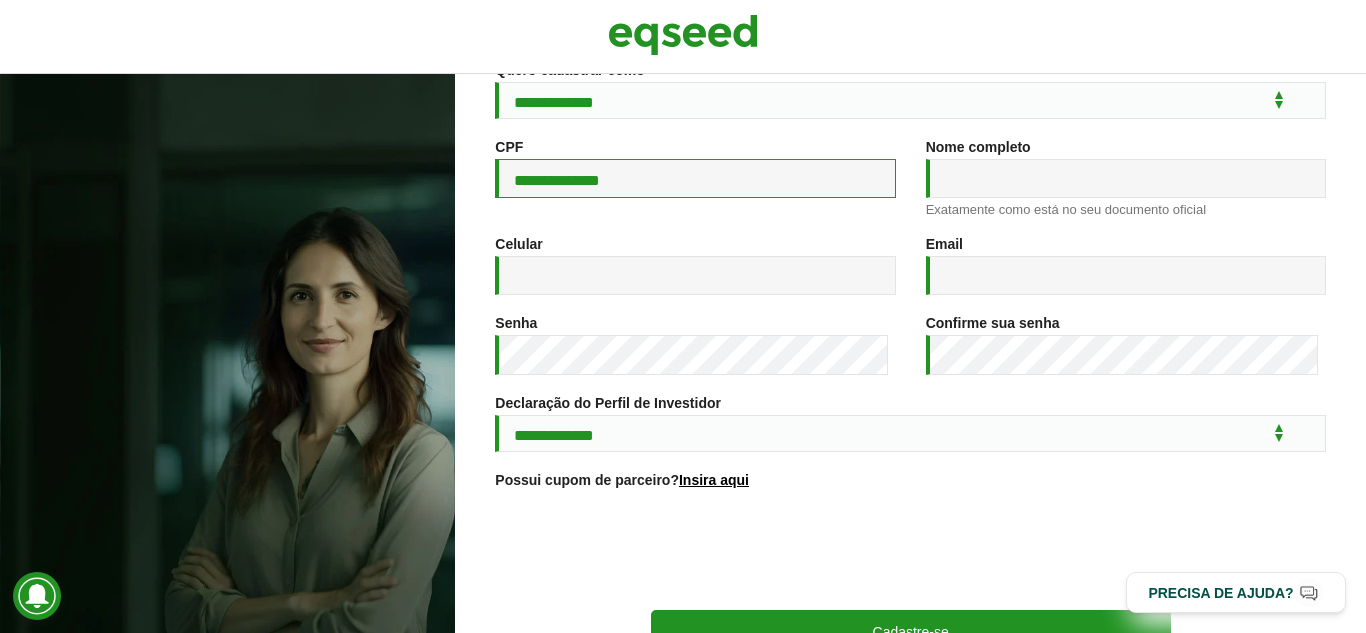 type on "**********" 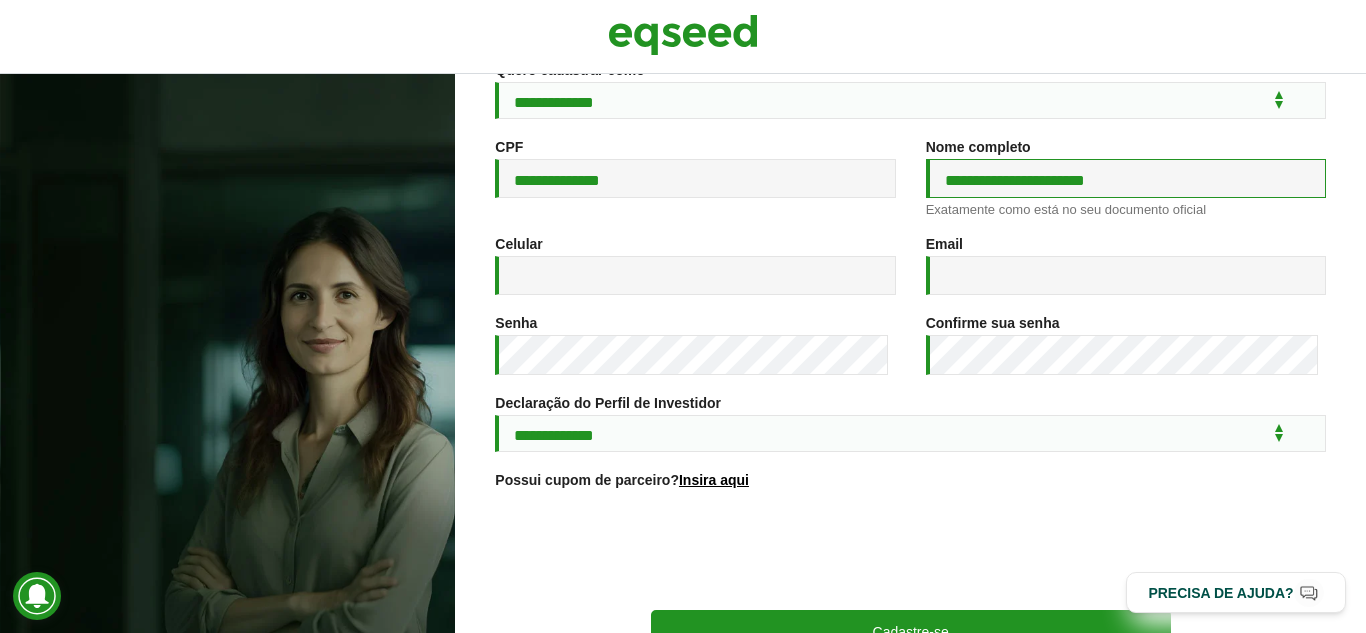 type on "**********" 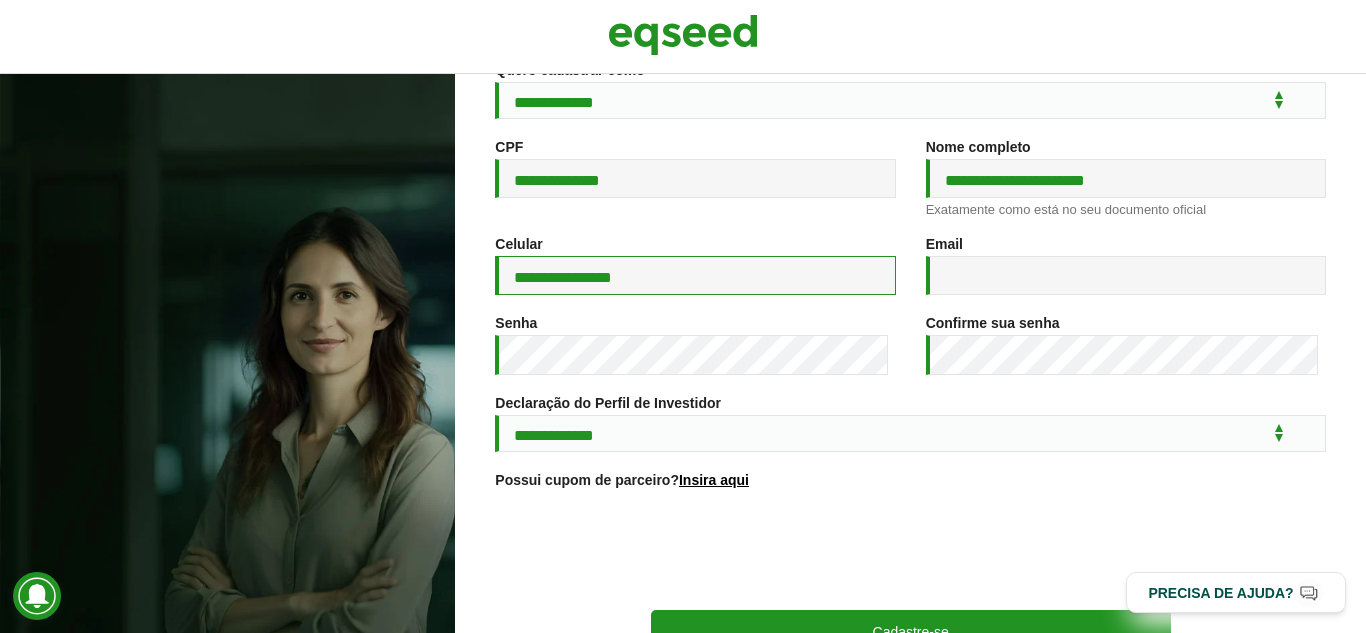 type on "**********" 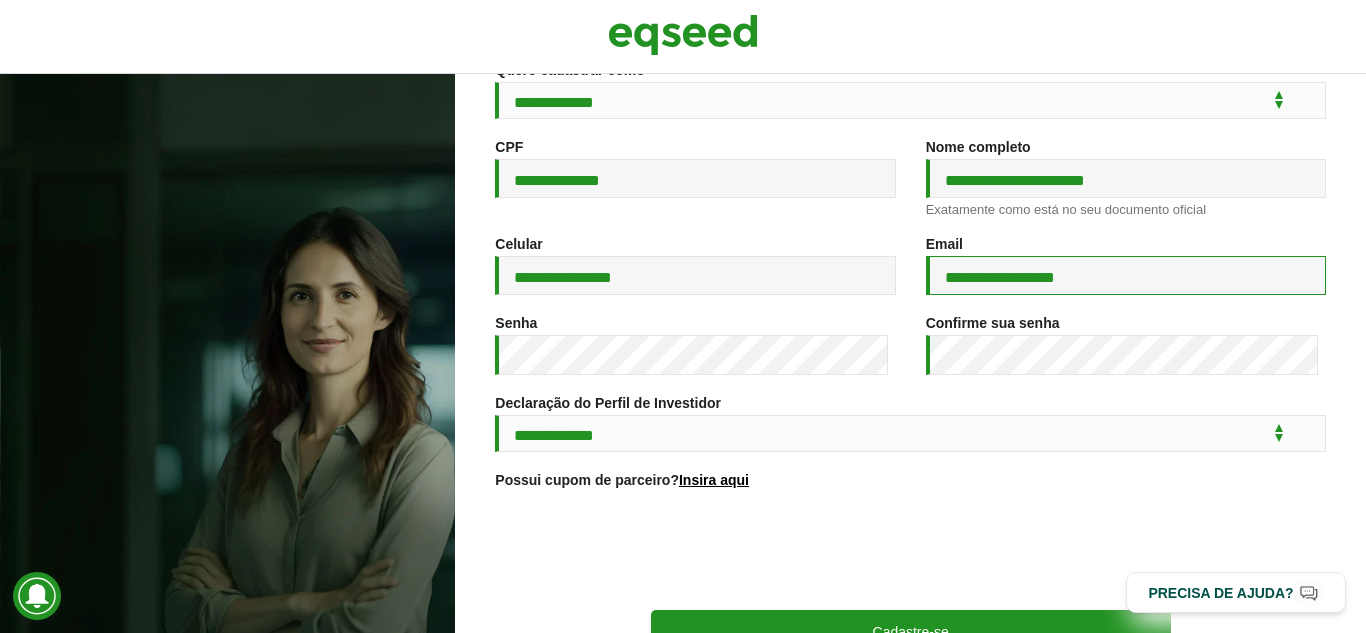 type on "**********" 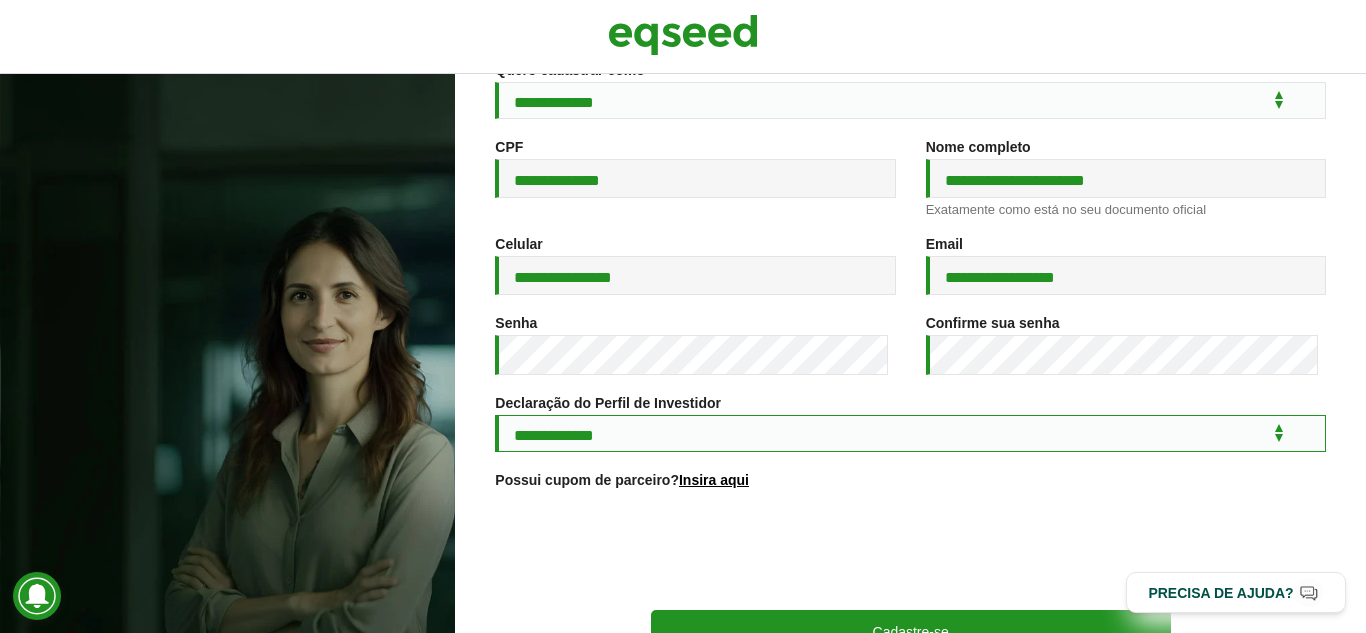 drag, startPoint x: 754, startPoint y: 430, endPoint x: 774, endPoint y: 437, distance: 21.189621 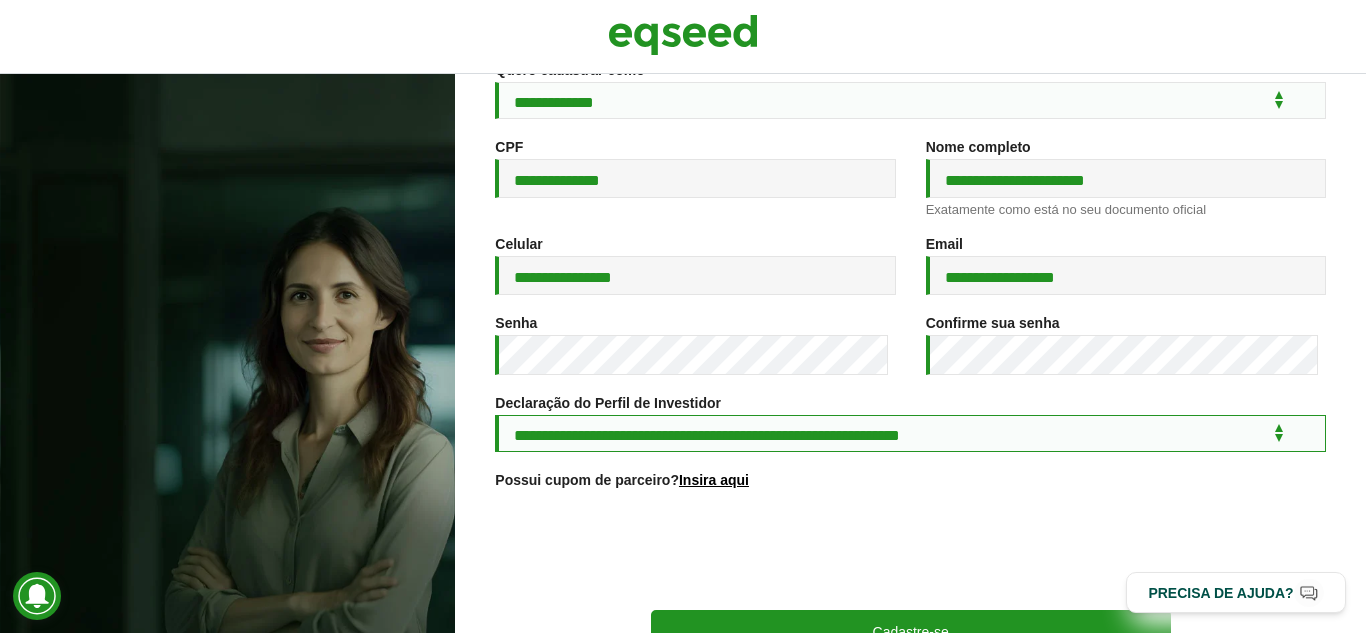 click on "**********" at bounding box center (910, 433) 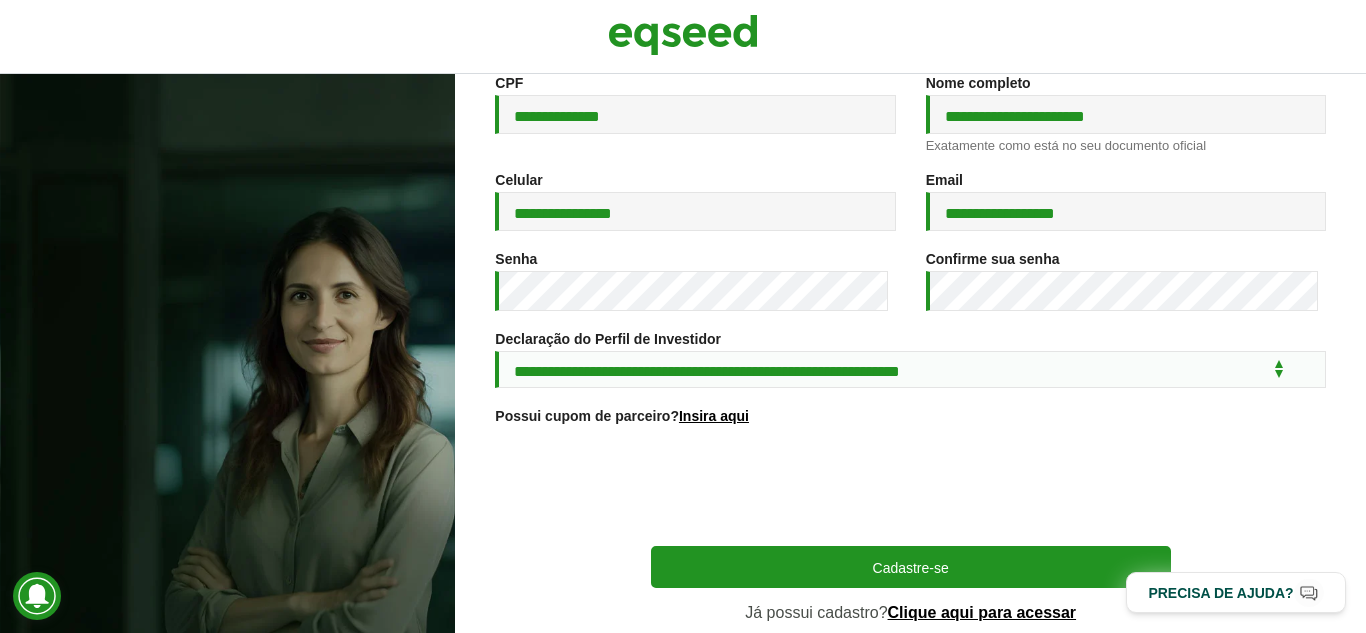 scroll, scrollTop: 331, scrollLeft: 0, axis: vertical 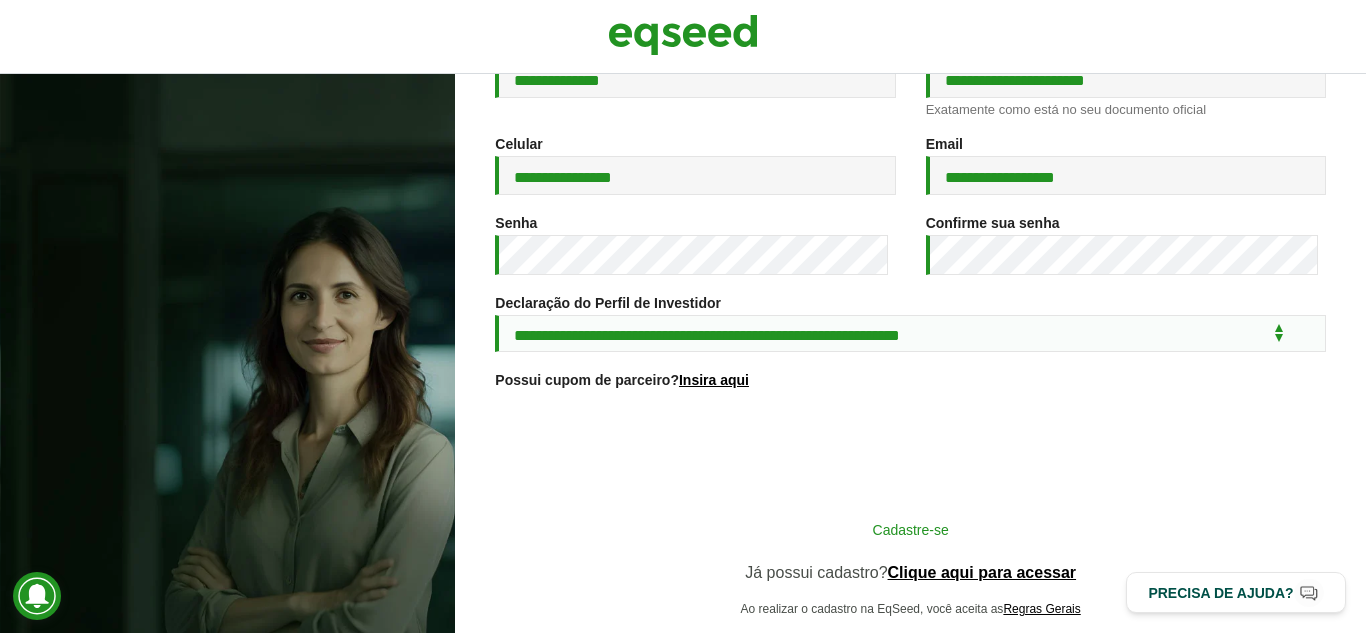 click on "Cadastre-se" at bounding box center (911, 529) 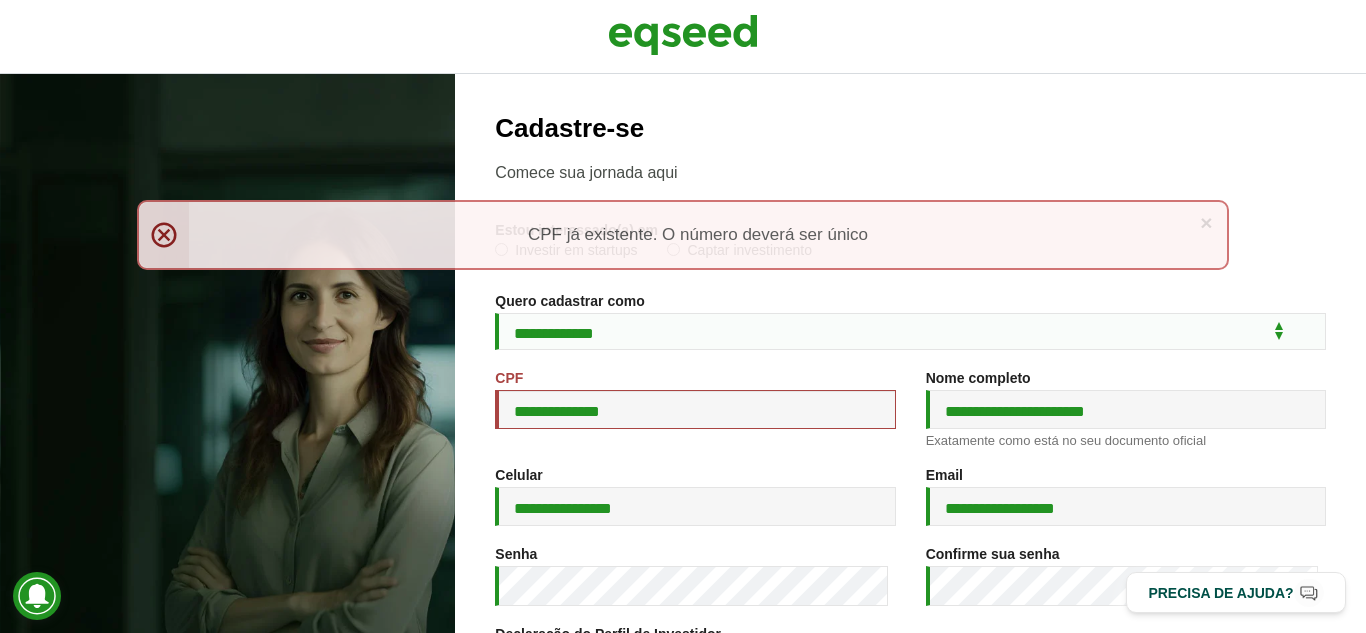 scroll, scrollTop: 0, scrollLeft: 0, axis: both 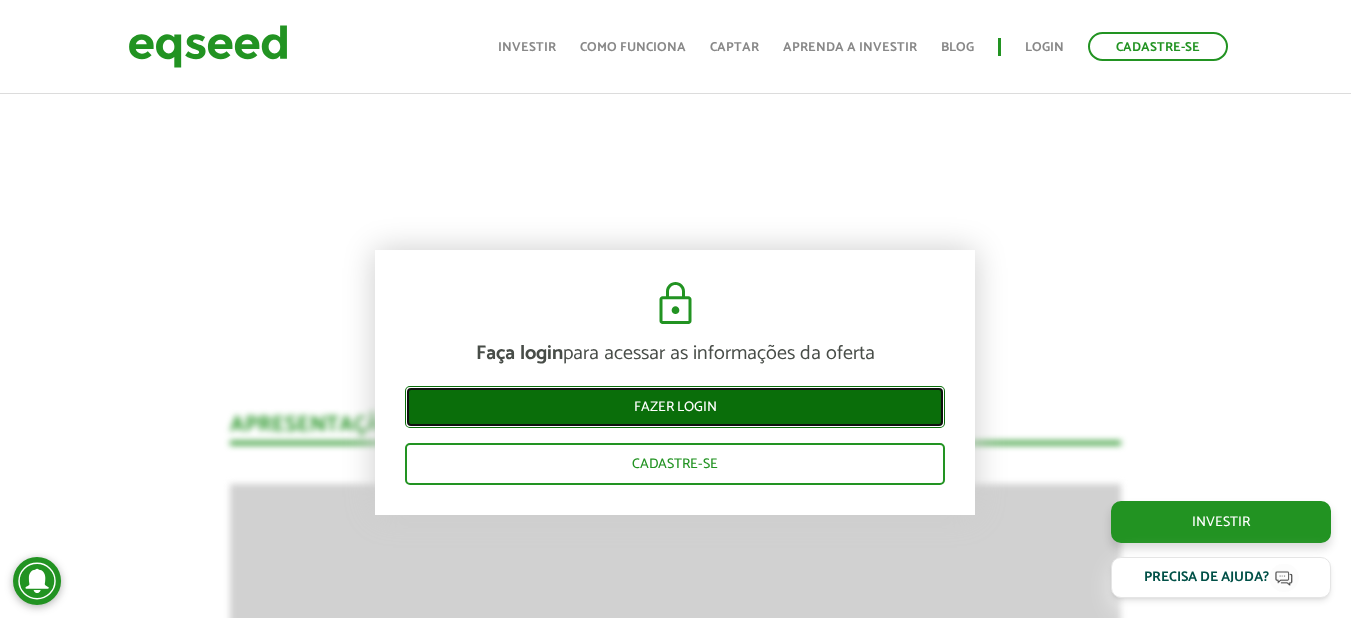 click on "Fazer login" at bounding box center [675, 407] 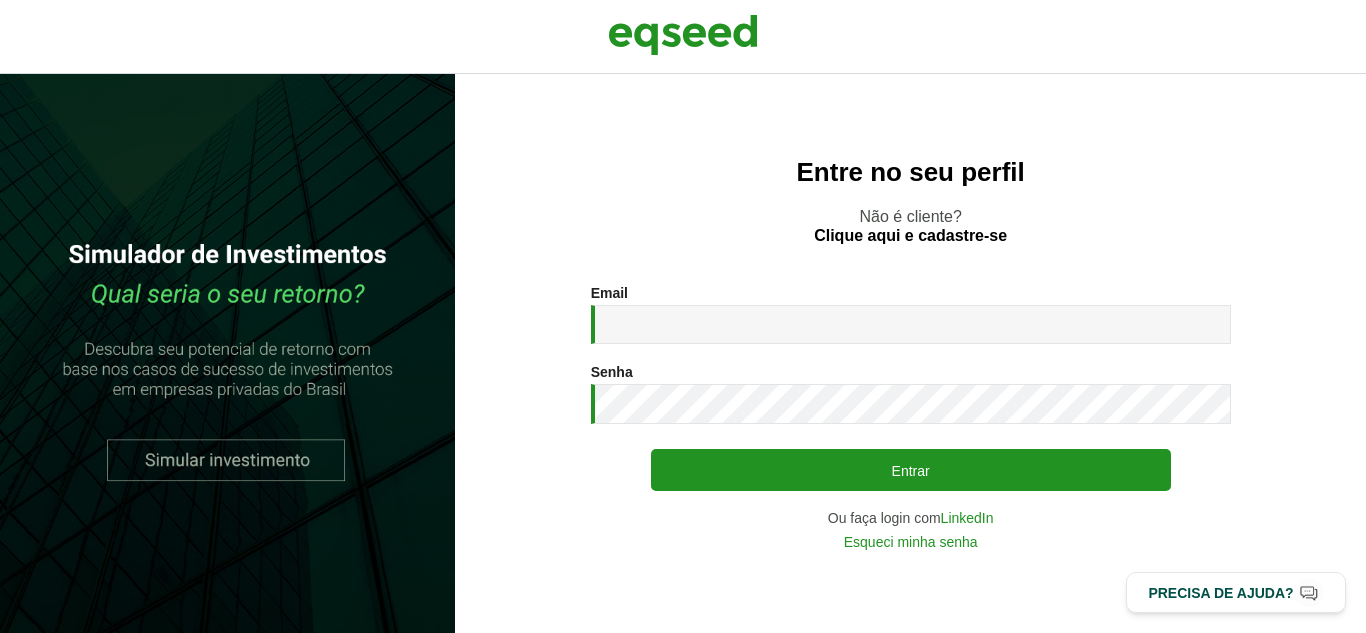 scroll, scrollTop: 0, scrollLeft: 0, axis: both 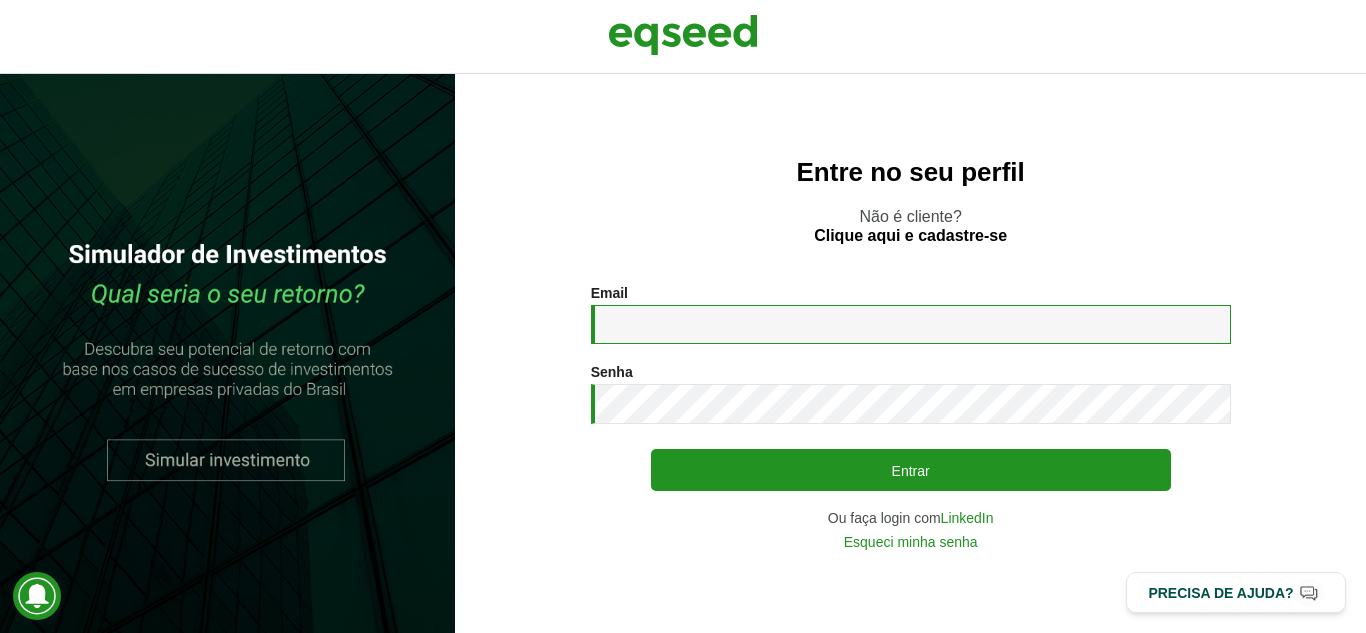 click on "Email  *" at bounding box center [911, 324] 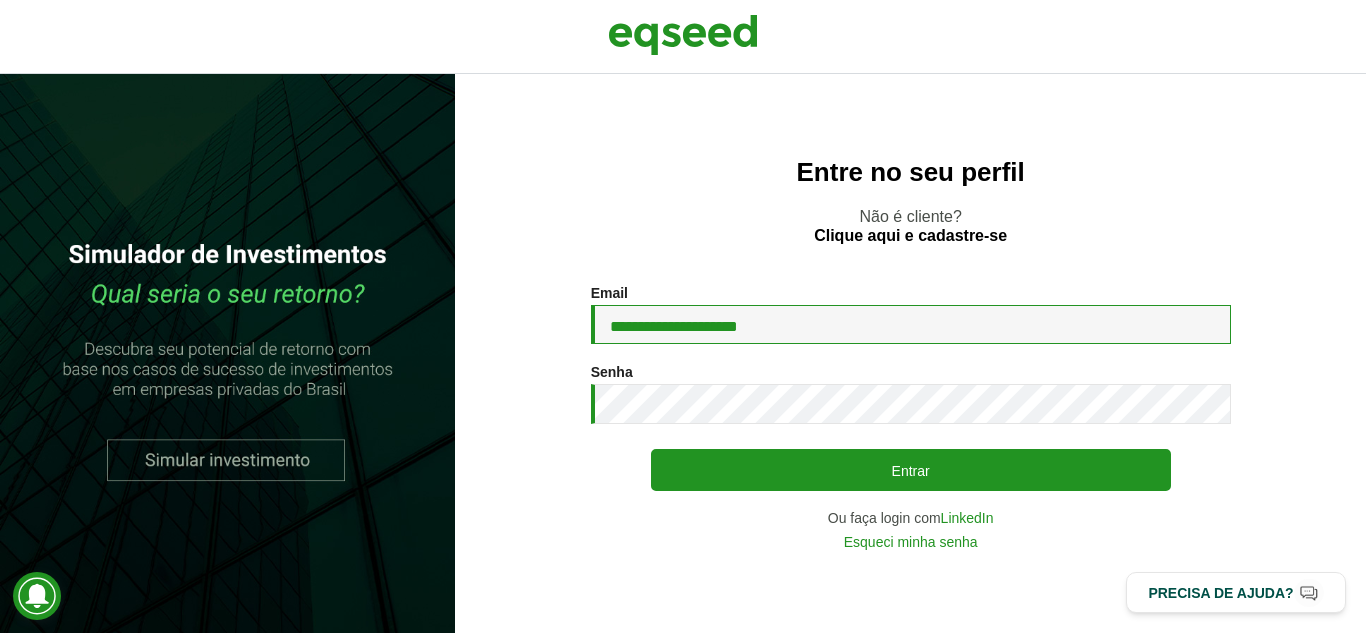 type on "**********" 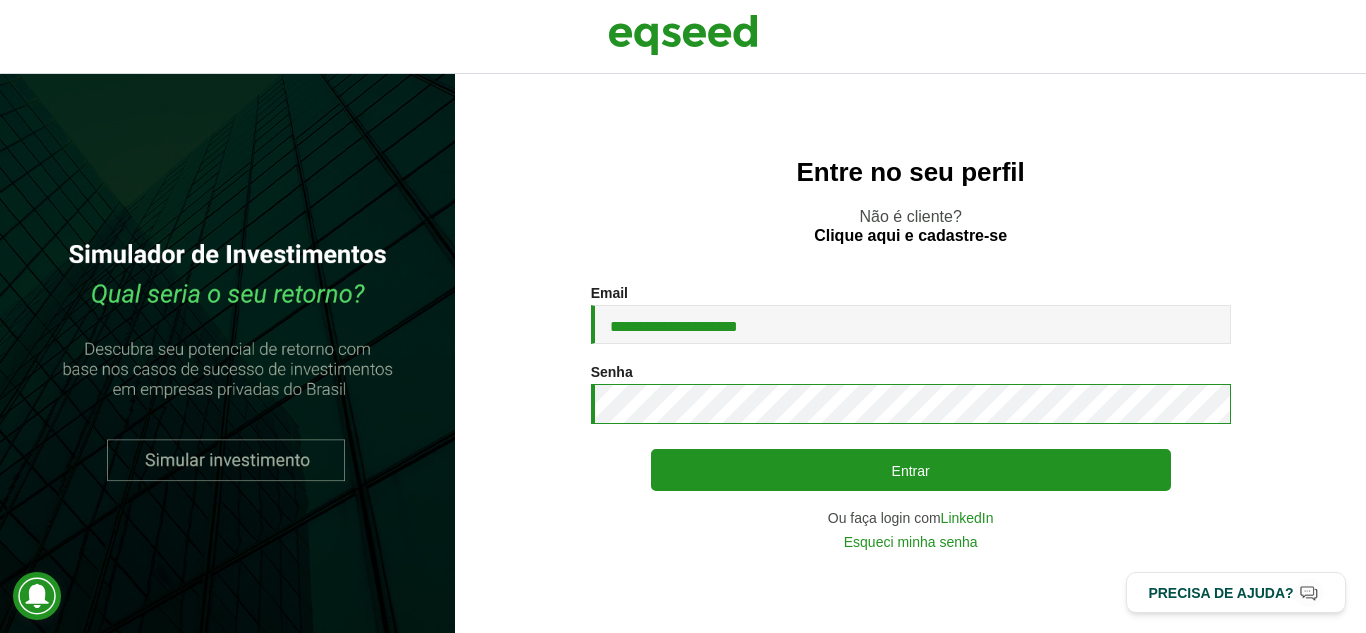 click on "Entrar" at bounding box center (911, 470) 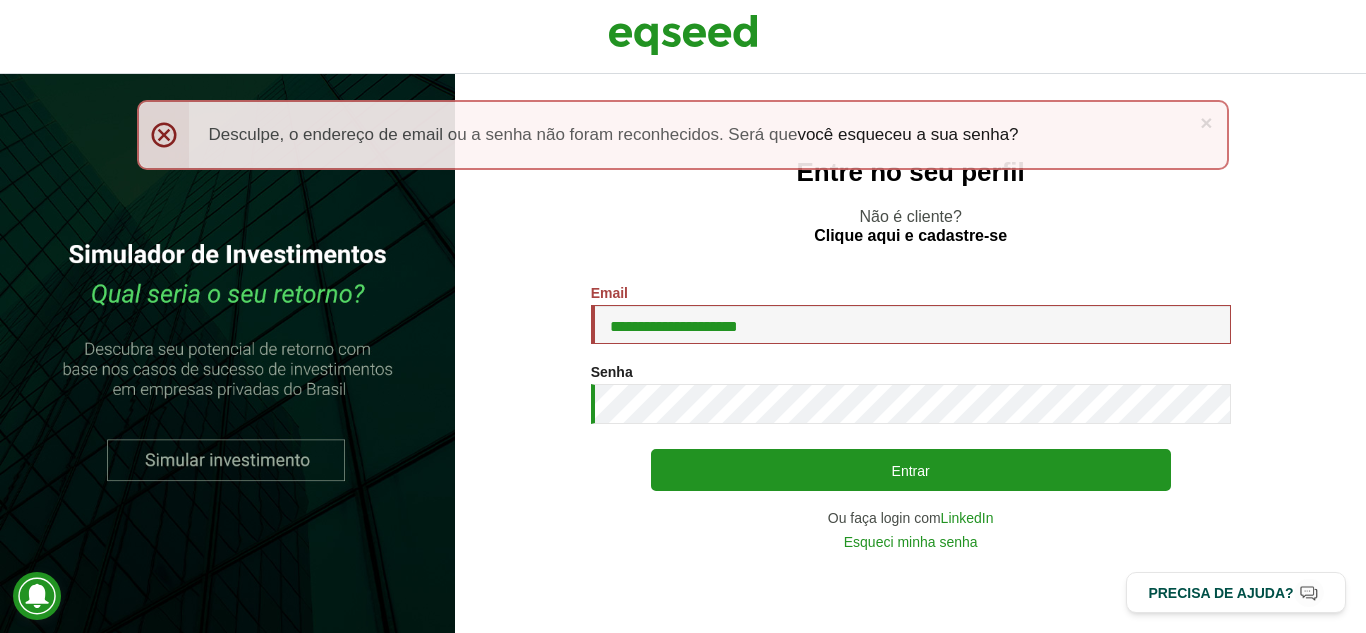 scroll, scrollTop: 0, scrollLeft: 0, axis: both 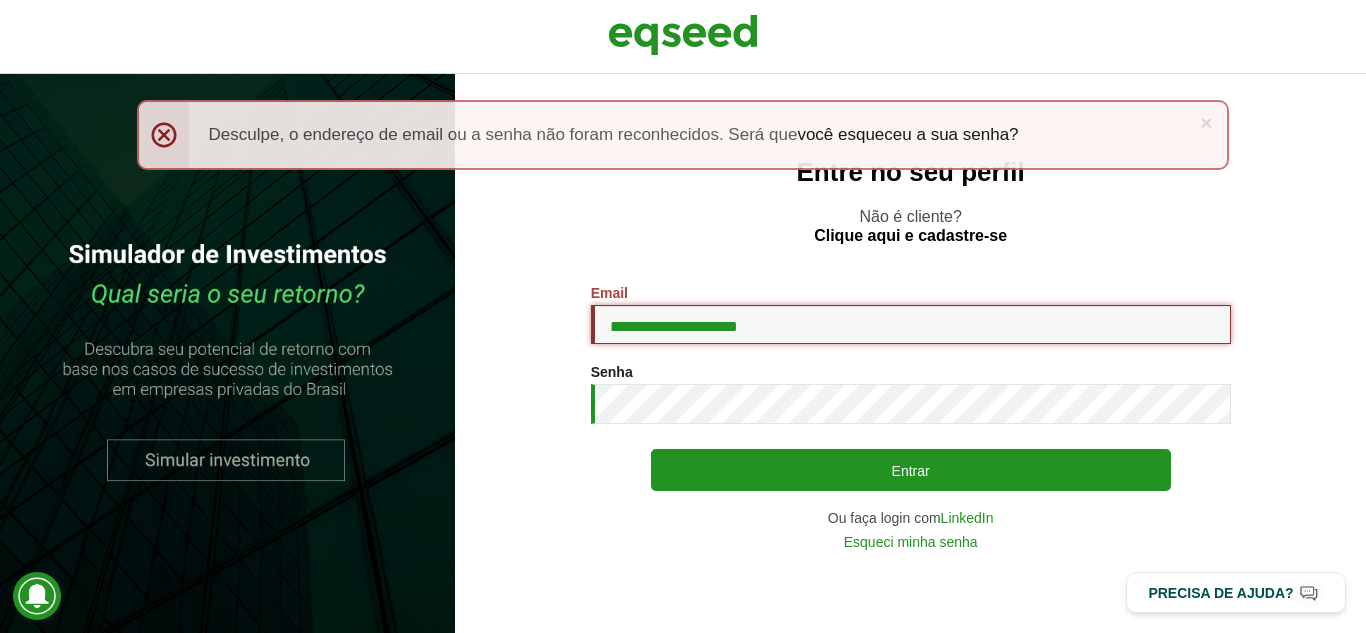 click on "**********" at bounding box center (911, 324) 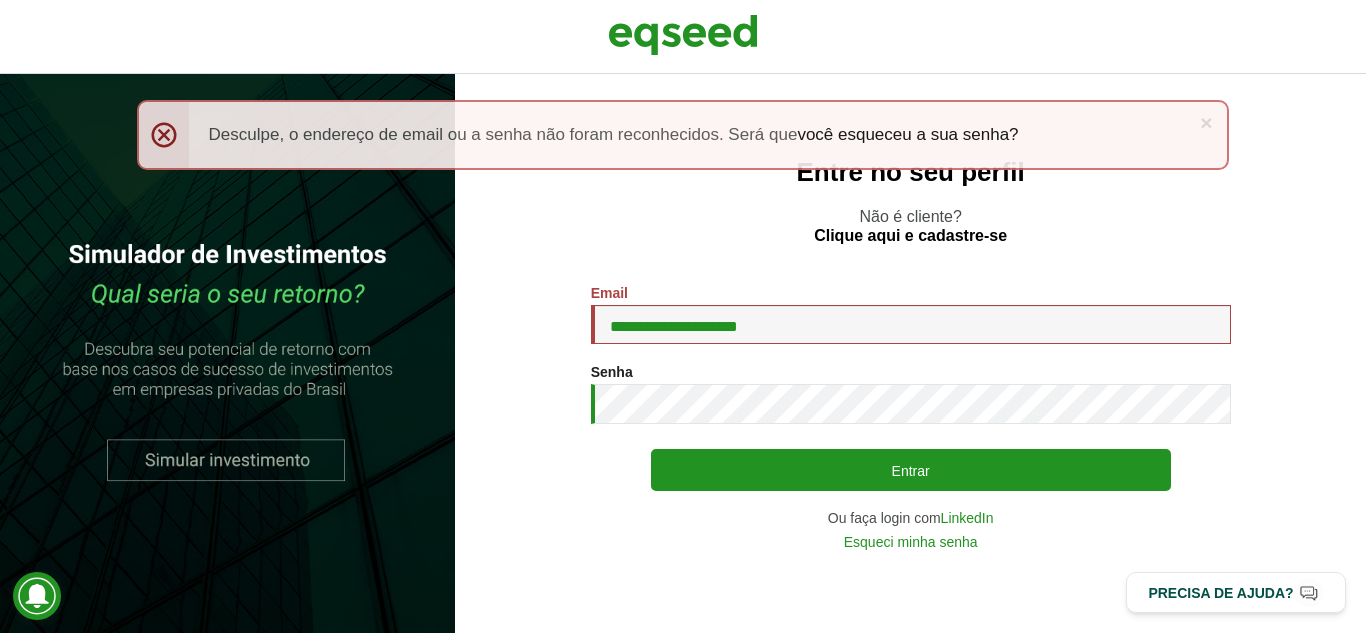 click on "**********" at bounding box center [910, 353] 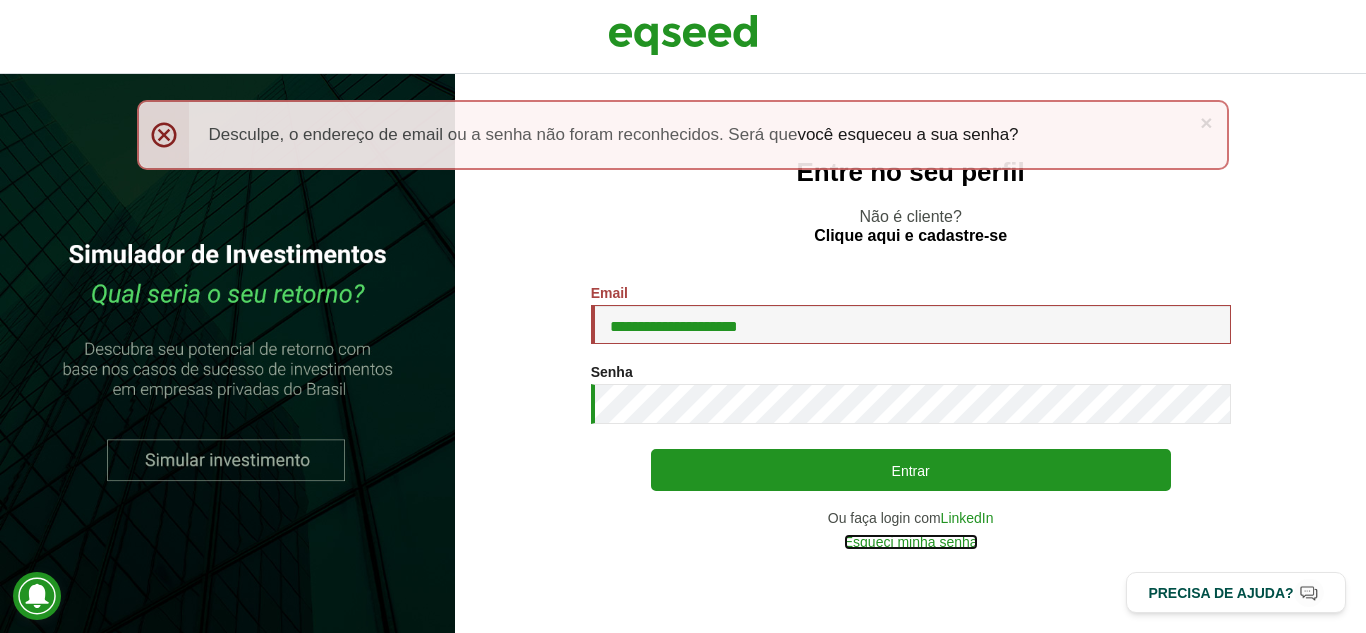 click on "Esqueci minha senha" at bounding box center (911, 542) 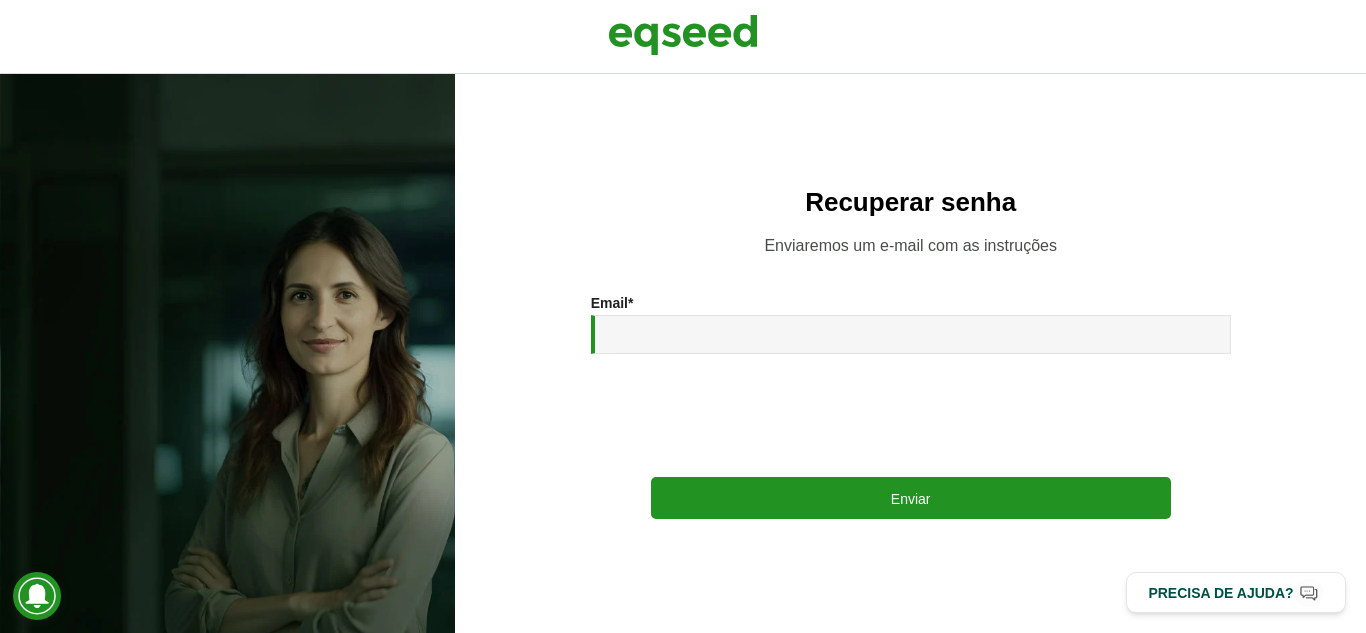 scroll, scrollTop: 0, scrollLeft: 0, axis: both 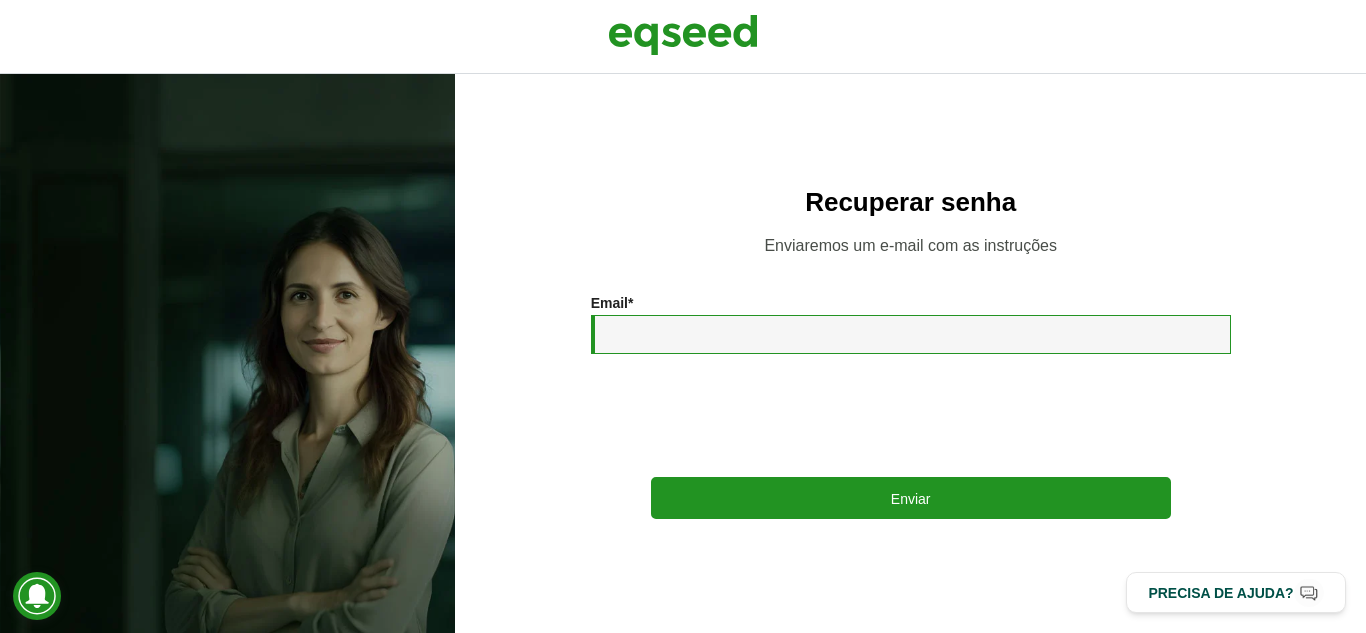 click on "Email  *" at bounding box center [911, 334] 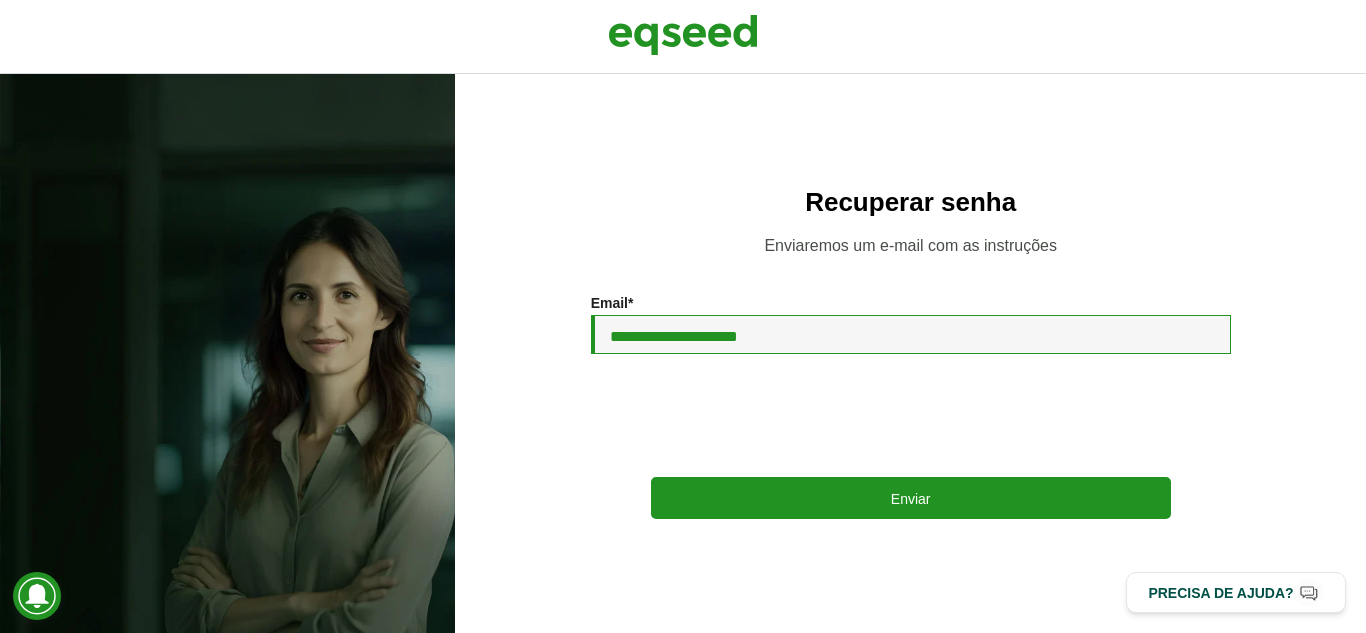 type on "**********" 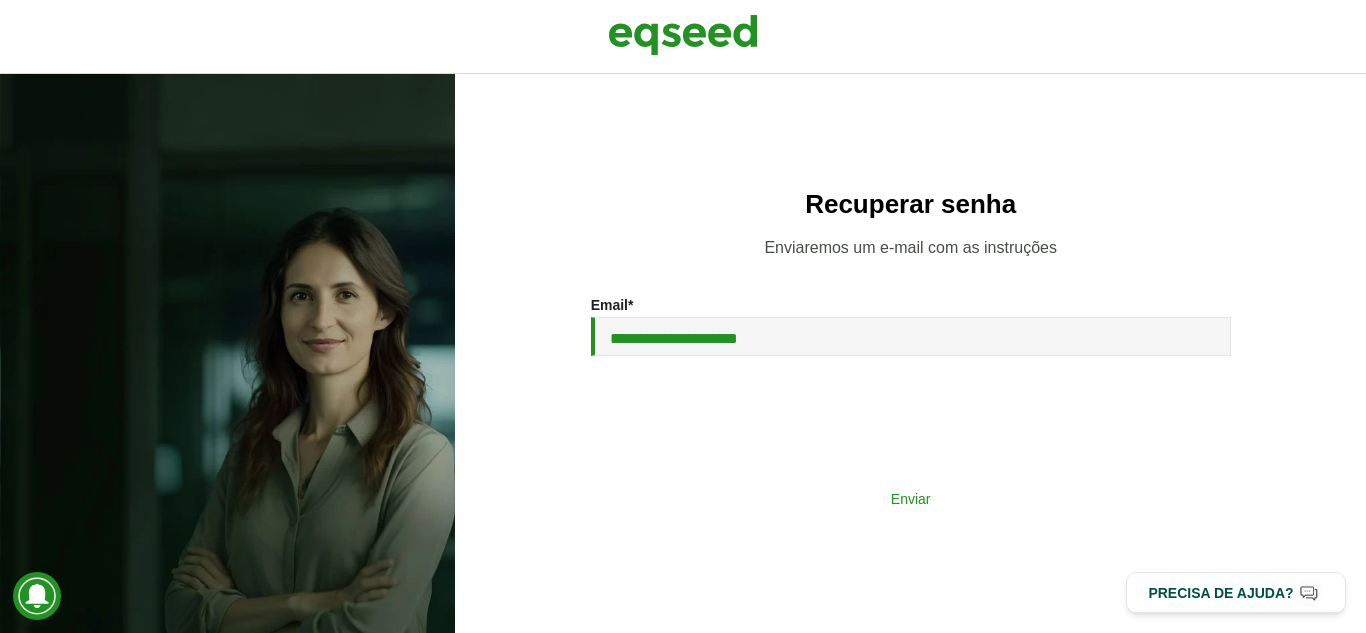 click on "Enviar" at bounding box center (911, 498) 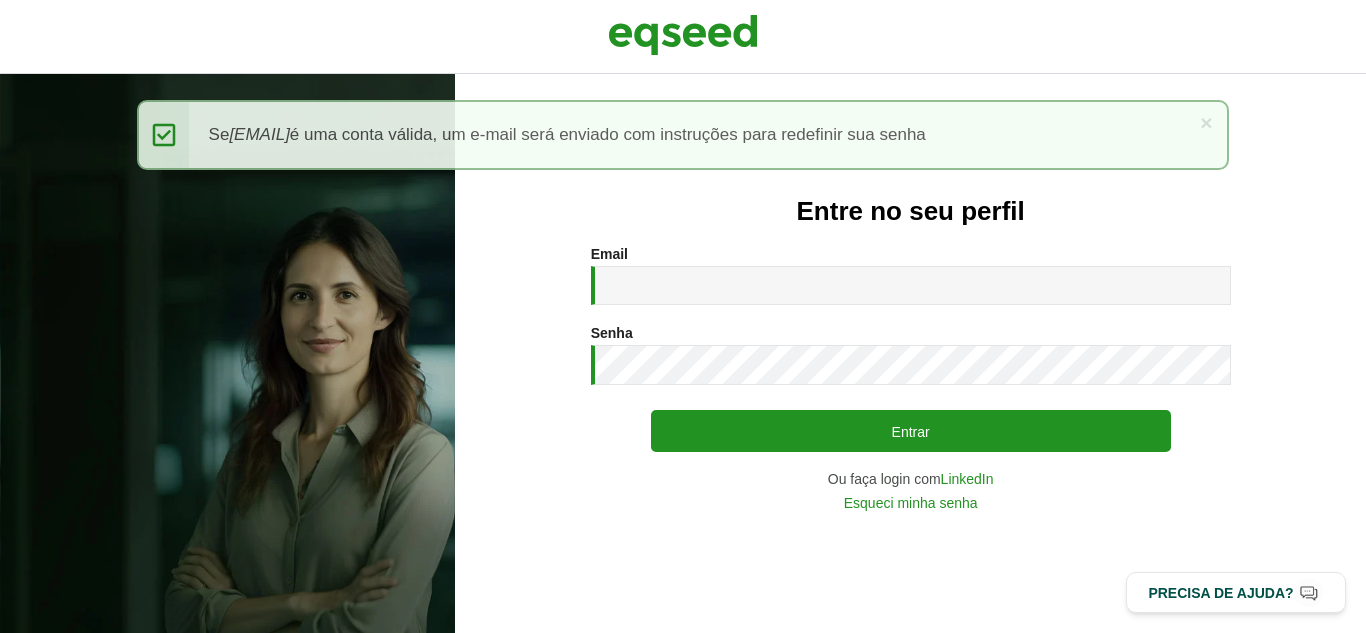 scroll, scrollTop: 0, scrollLeft: 0, axis: both 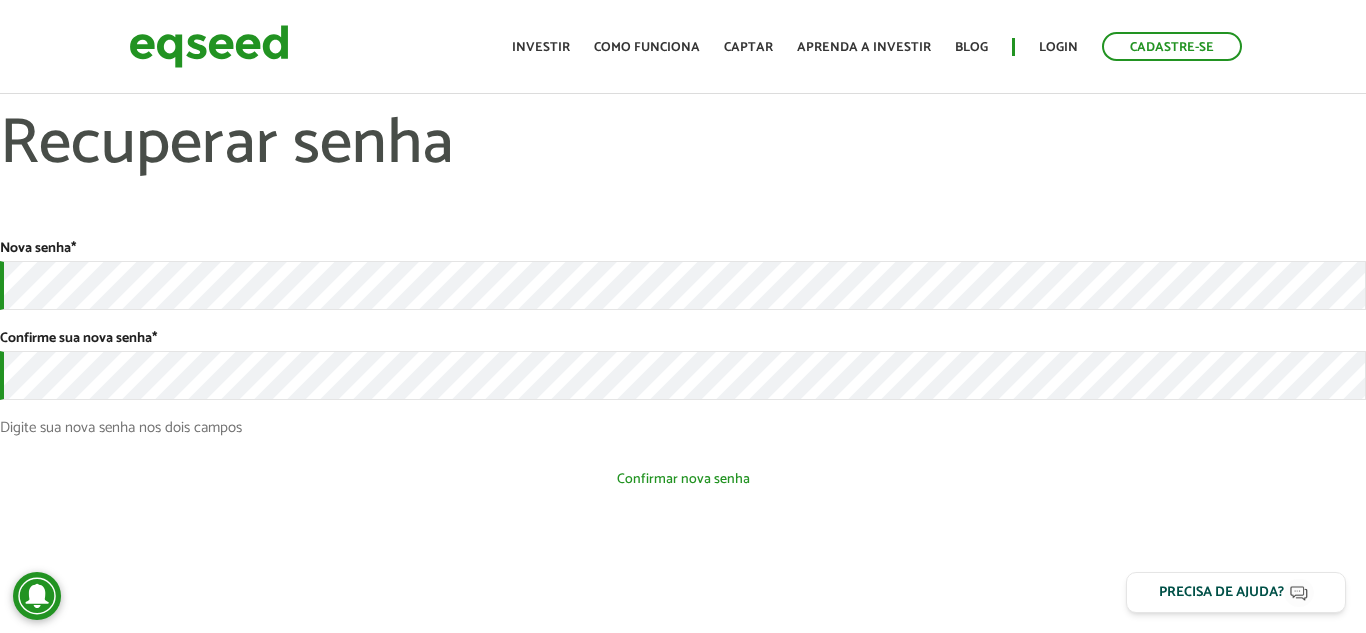 click on "Confirmar nova senha" at bounding box center (683, 479) 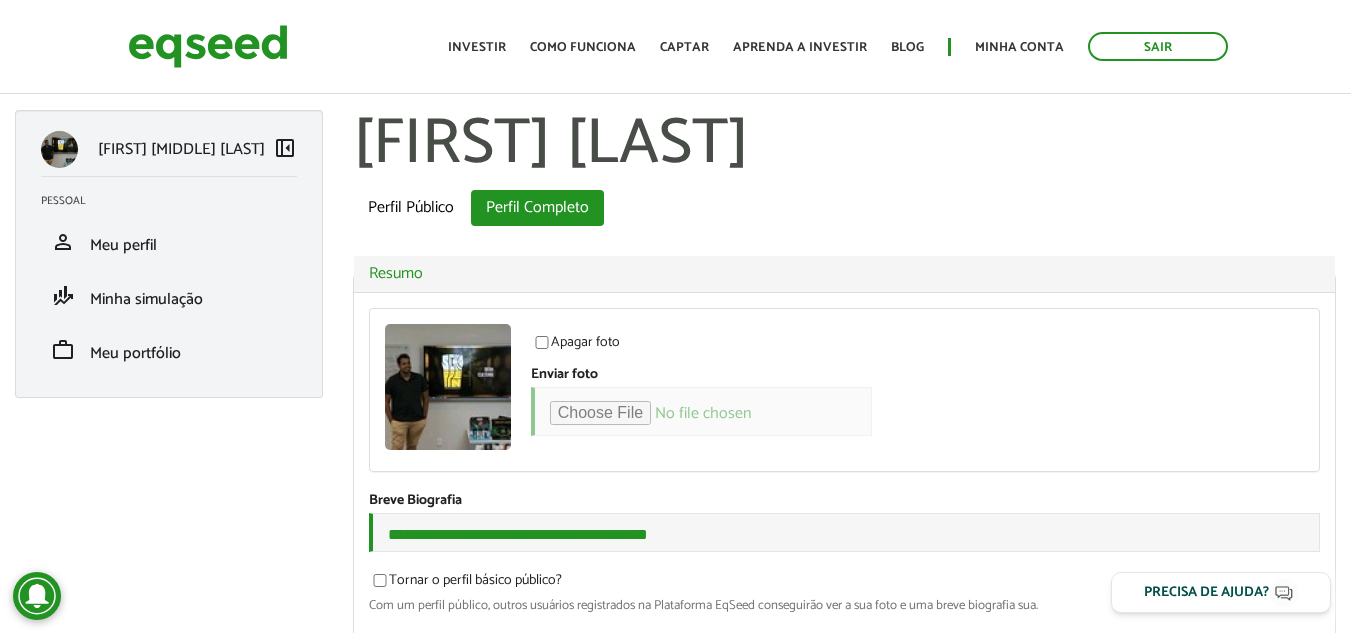 scroll, scrollTop: 0, scrollLeft: 0, axis: both 